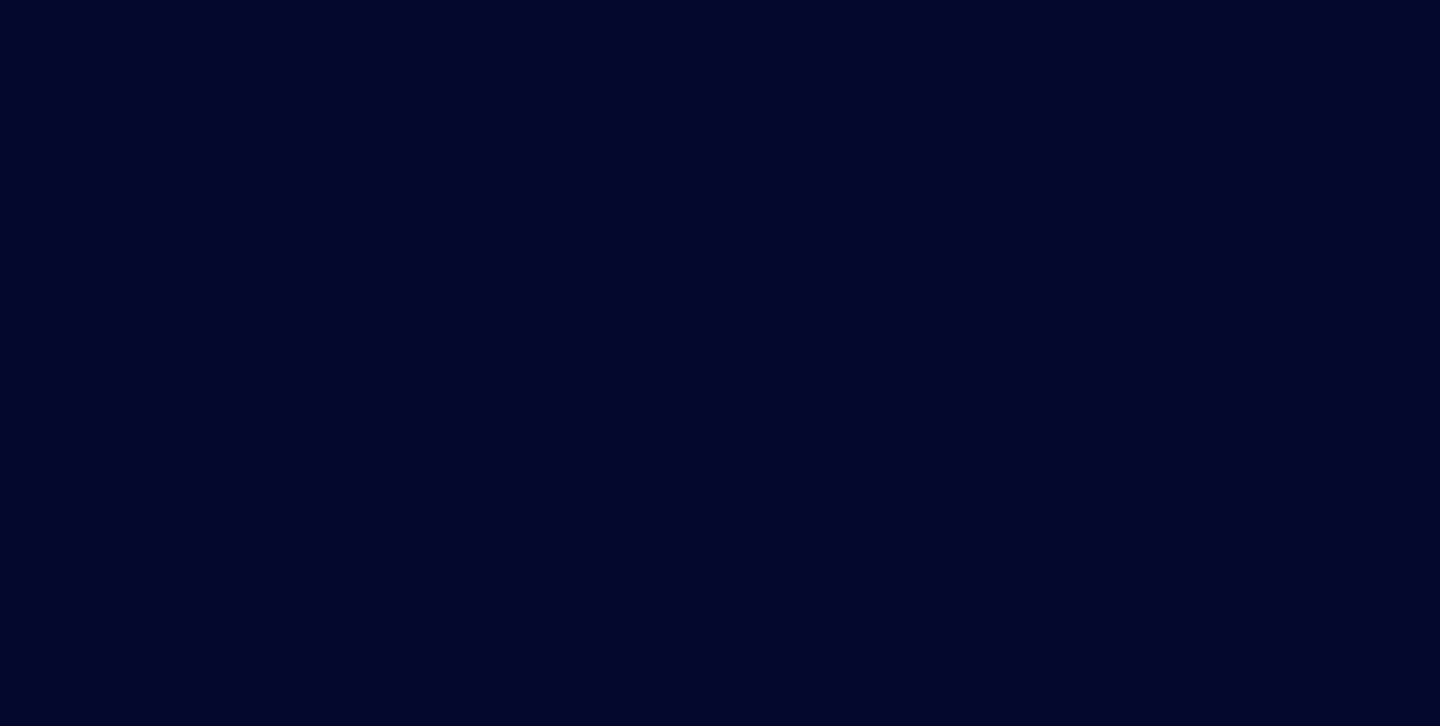 scroll, scrollTop: 0, scrollLeft: 0, axis: both 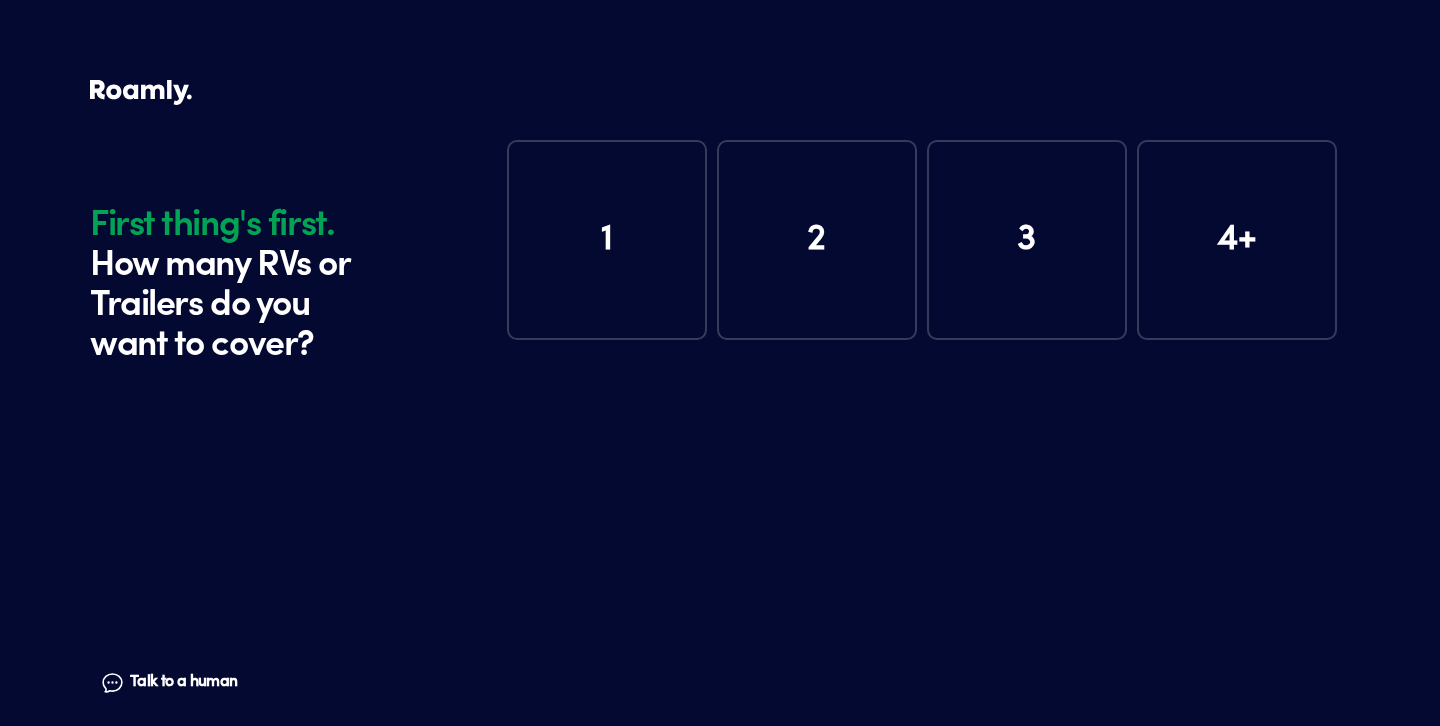 click on "1" at bounding box center [607, 240] 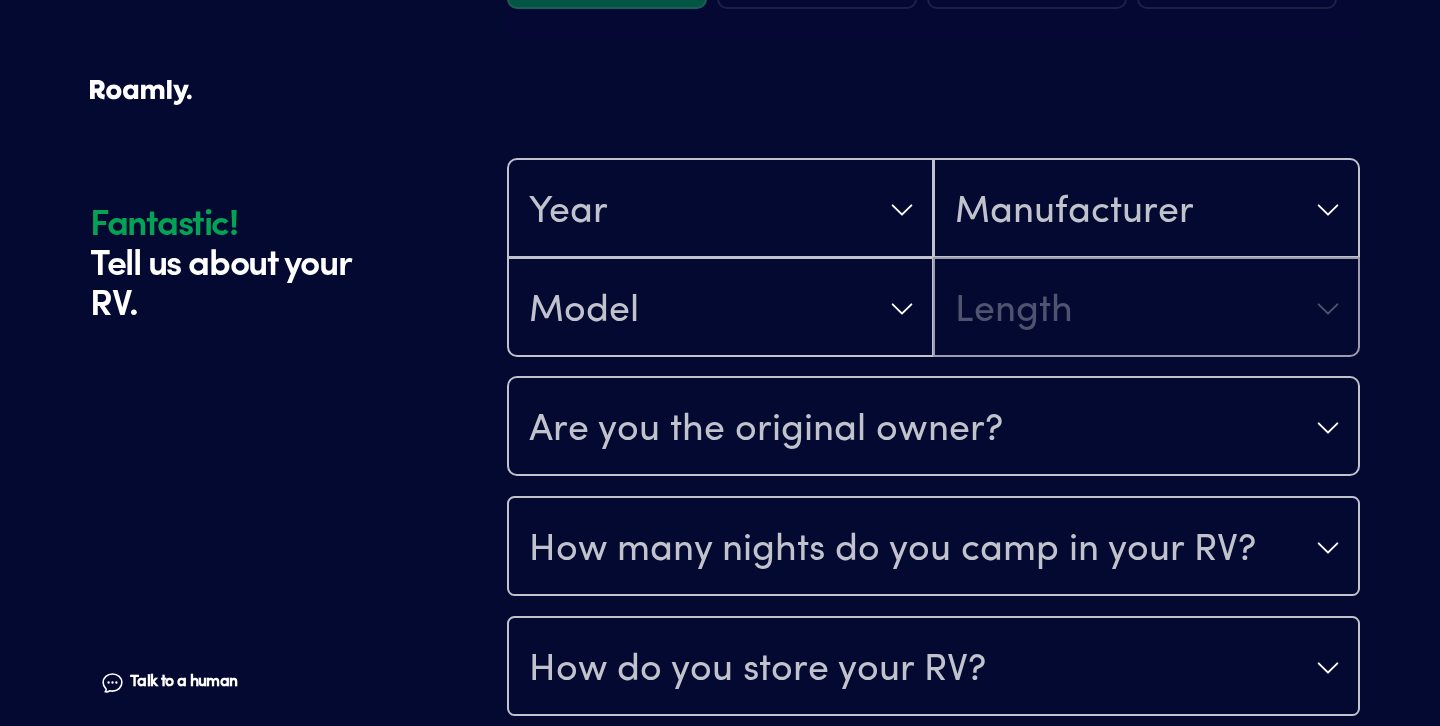 scroll, scrollTop: 390, scrollLeft: 0, axis: vertical 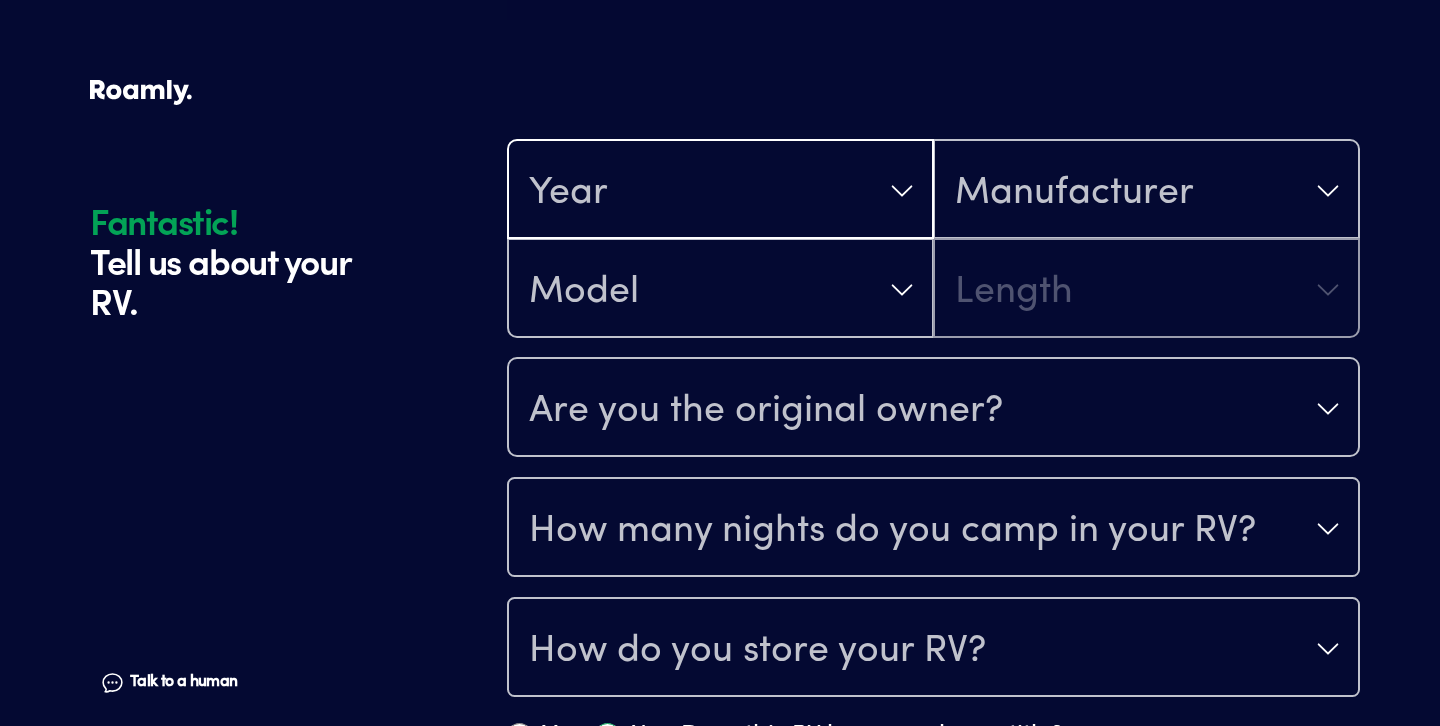 click on "Year" at bounding box center [720, 191] 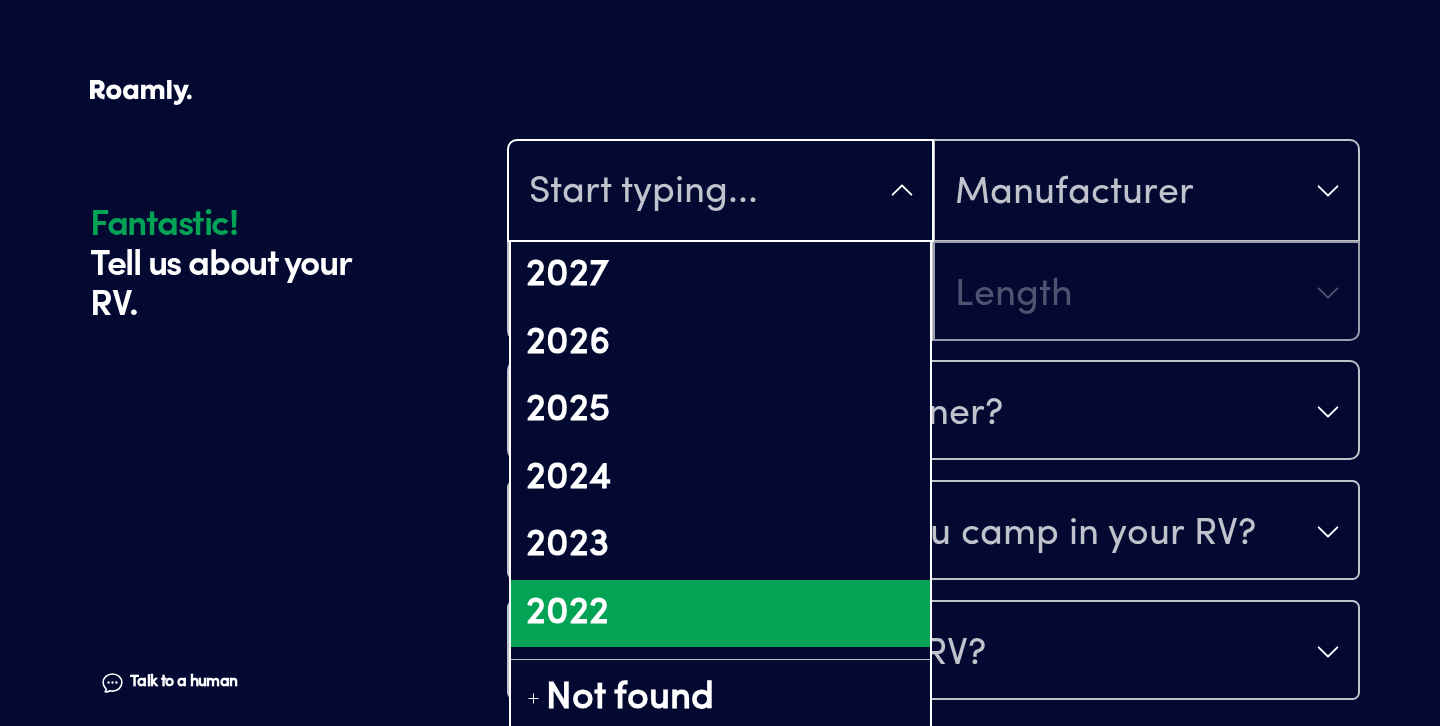 click on "2022" at bounding box center [720, 614] 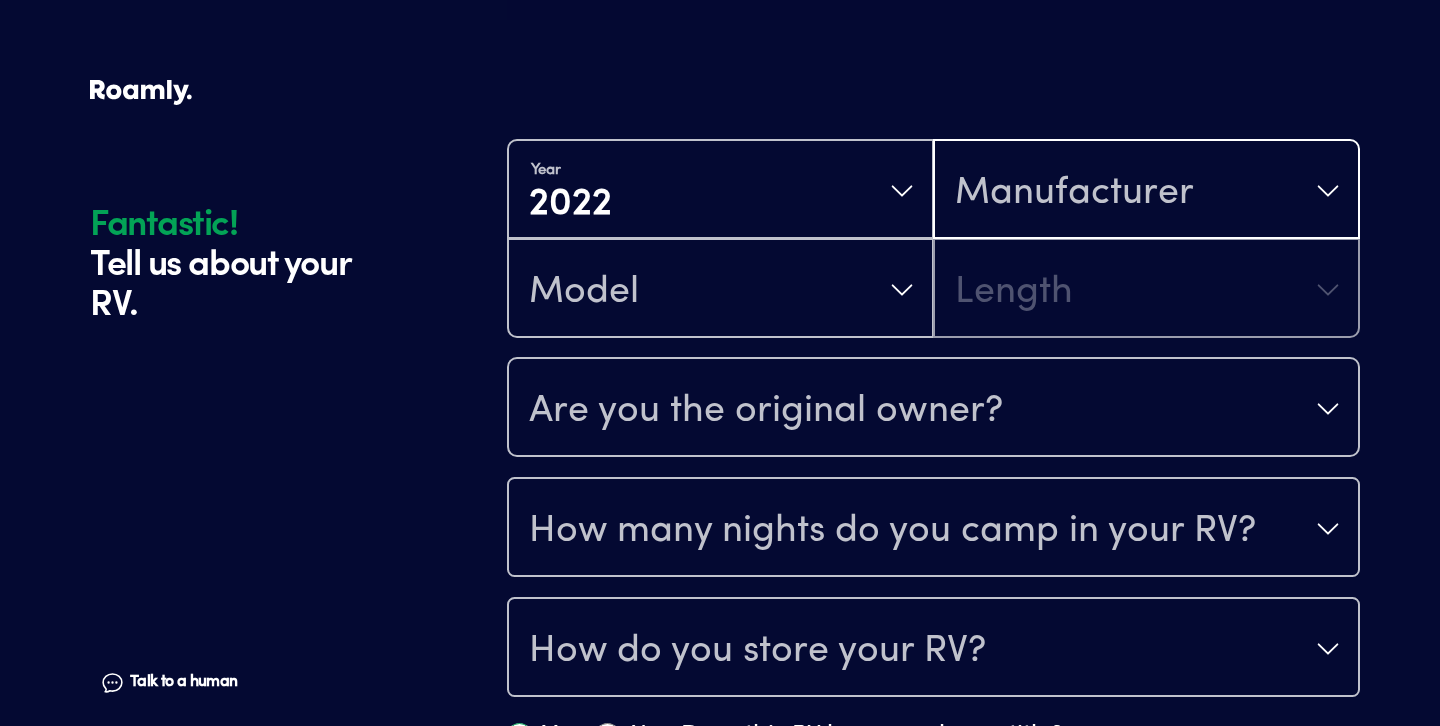 click on "Manufacturer" at bounding box center (1074, 193) 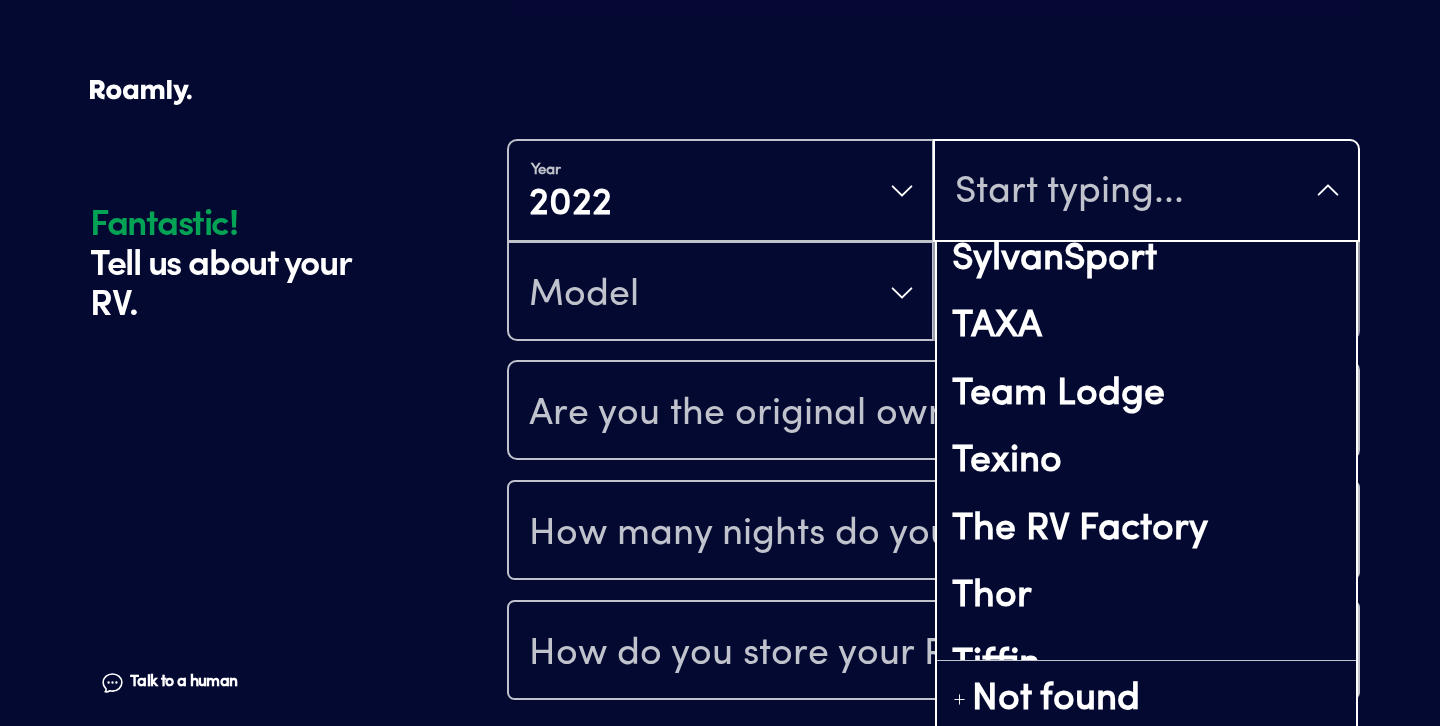 scroll, scrollTop: 13779, scrollLeft: 0, axis: vertical 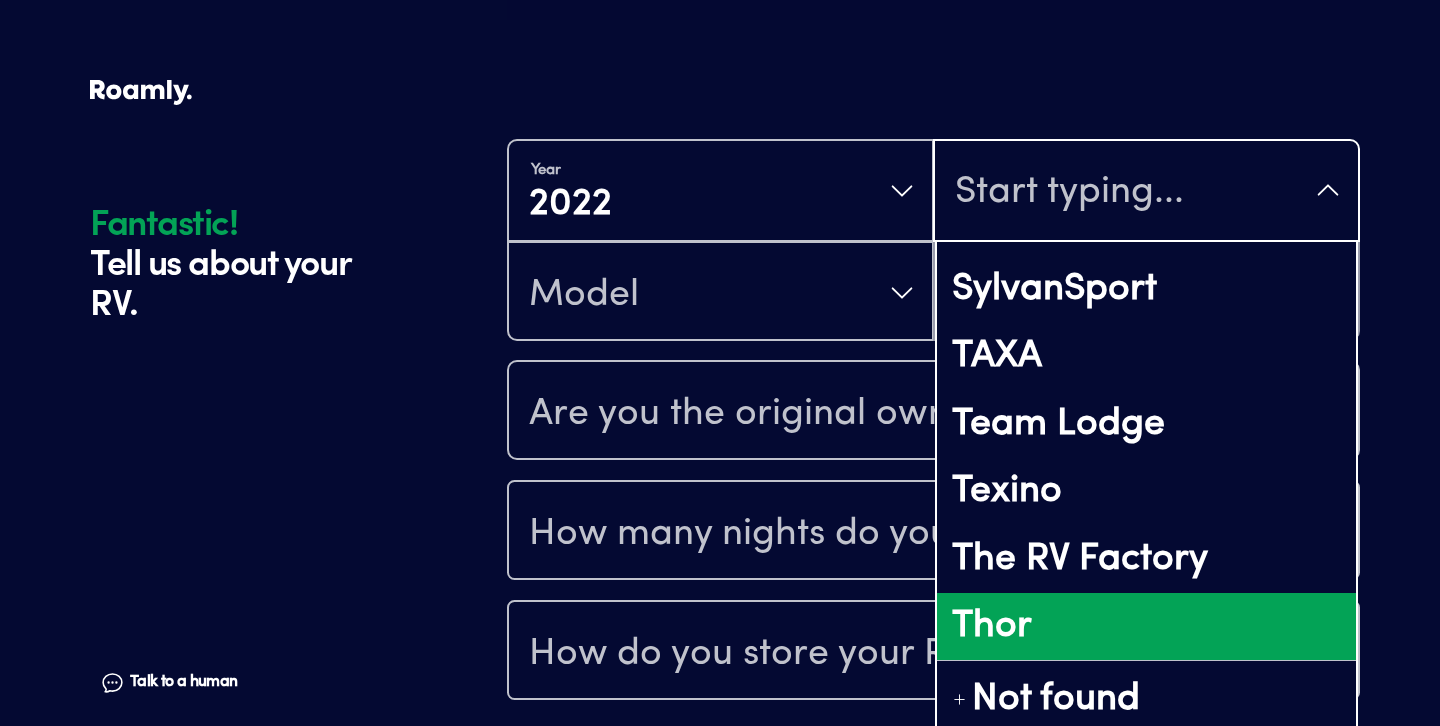 click on "Thor" at bounding box center (1146, 627) 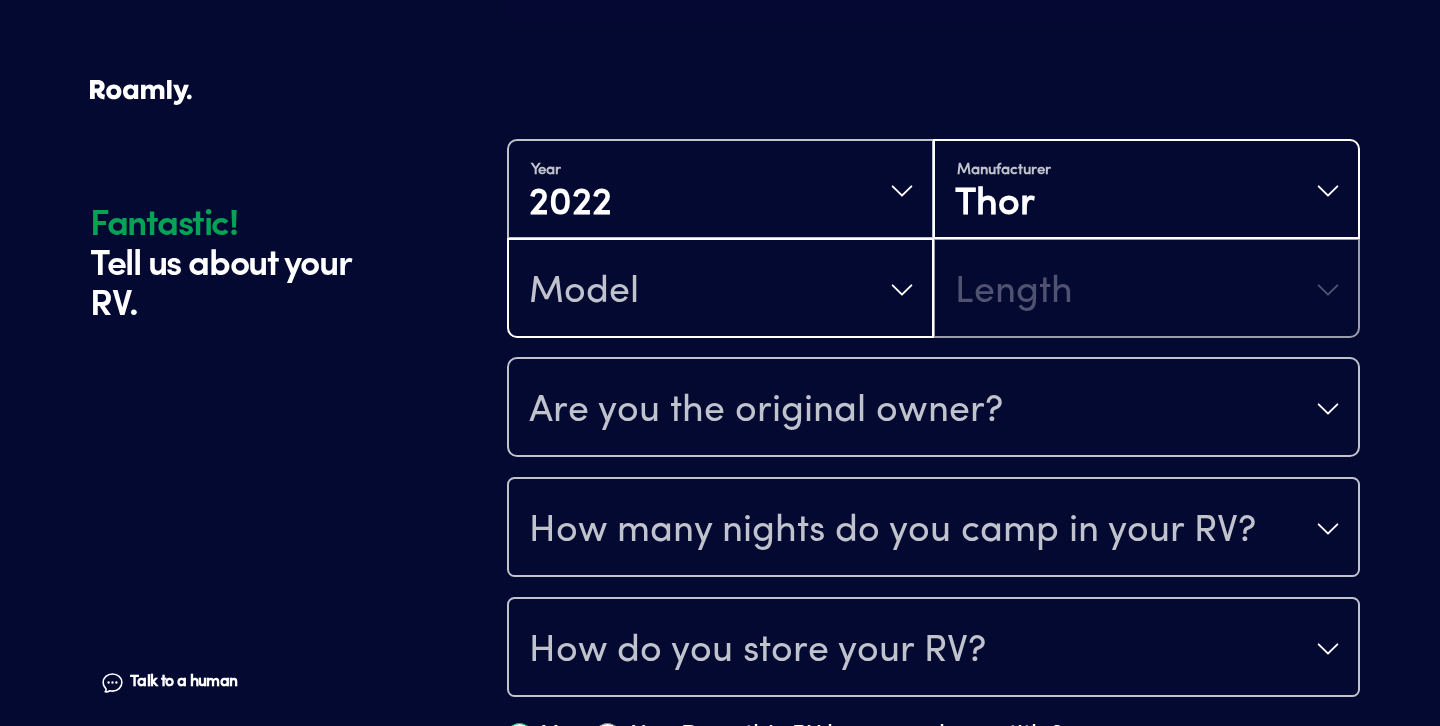 click on "Model" at bounding box center (720, 290) 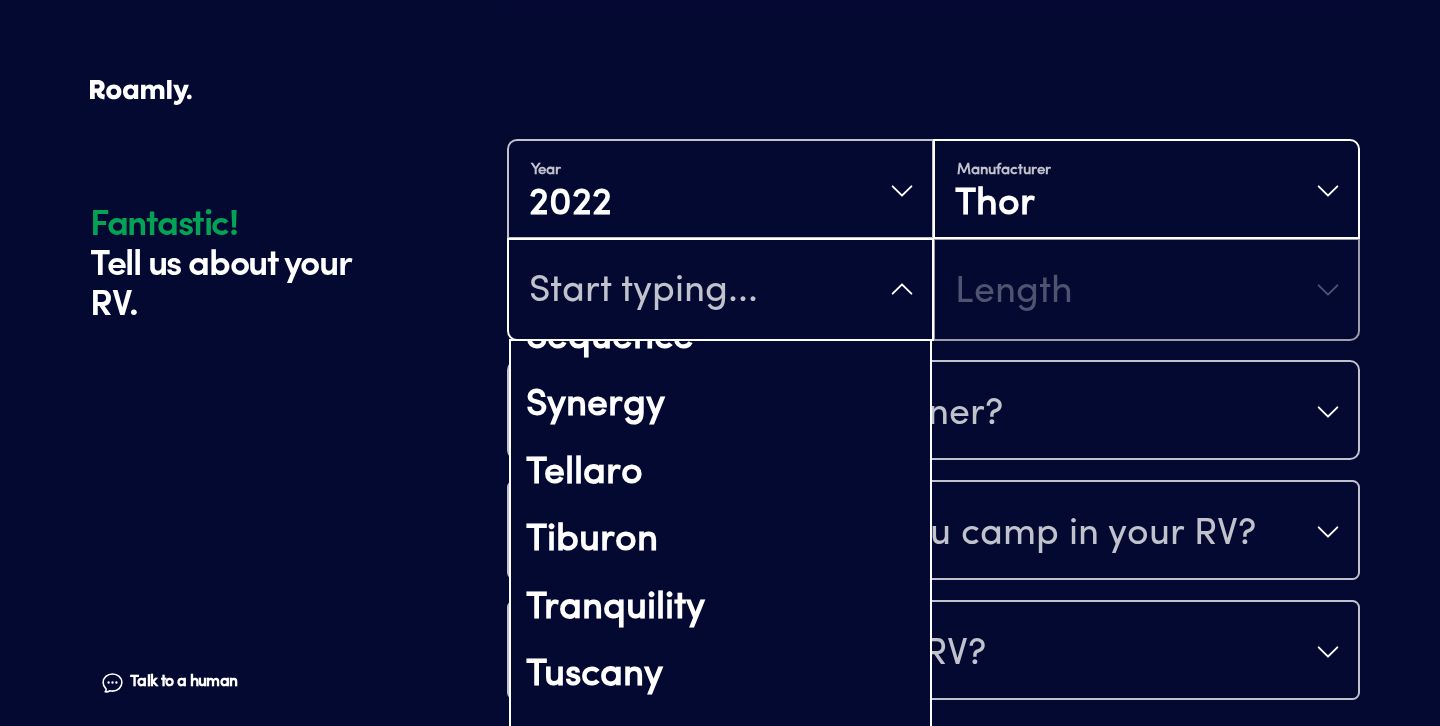 scroll, scrollTop: 2130, scrollLeft: 0, axis: vertical 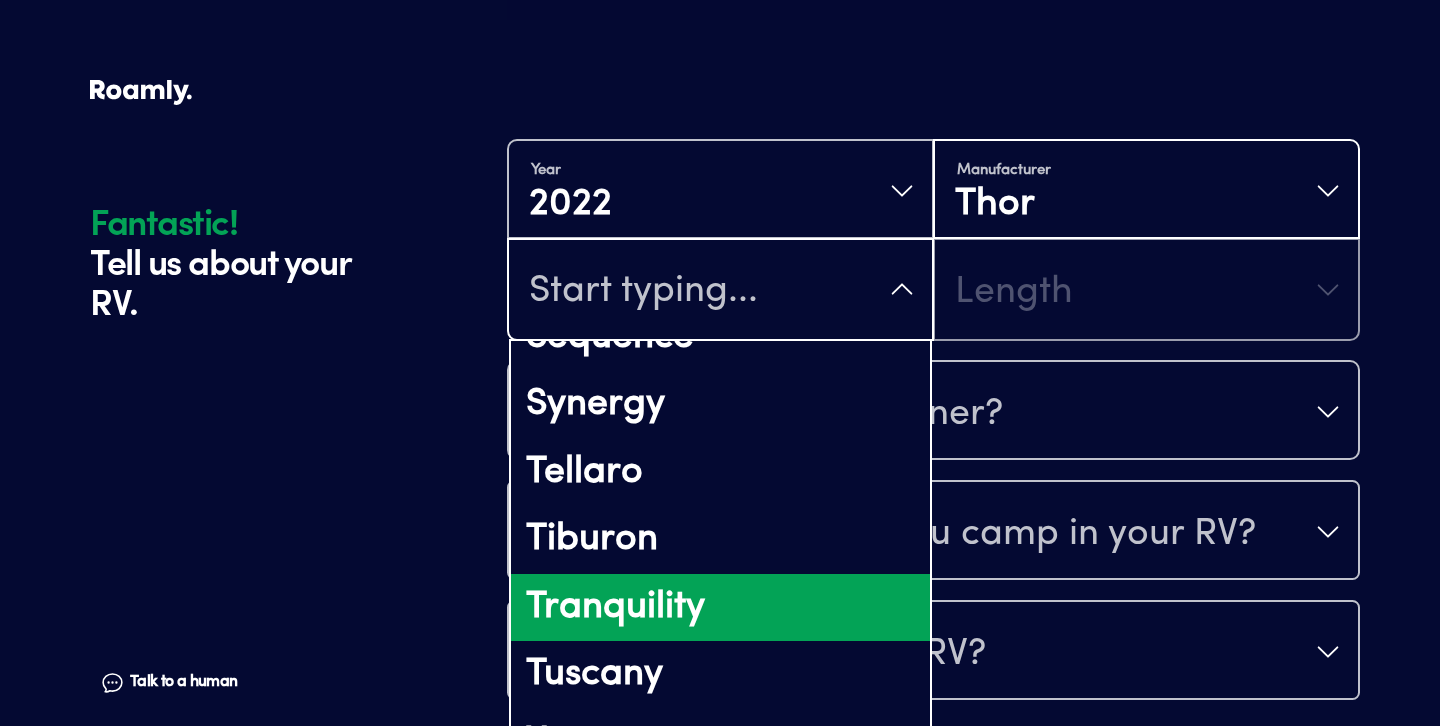 click on "Tranquility" at bounding box center (720, 608) 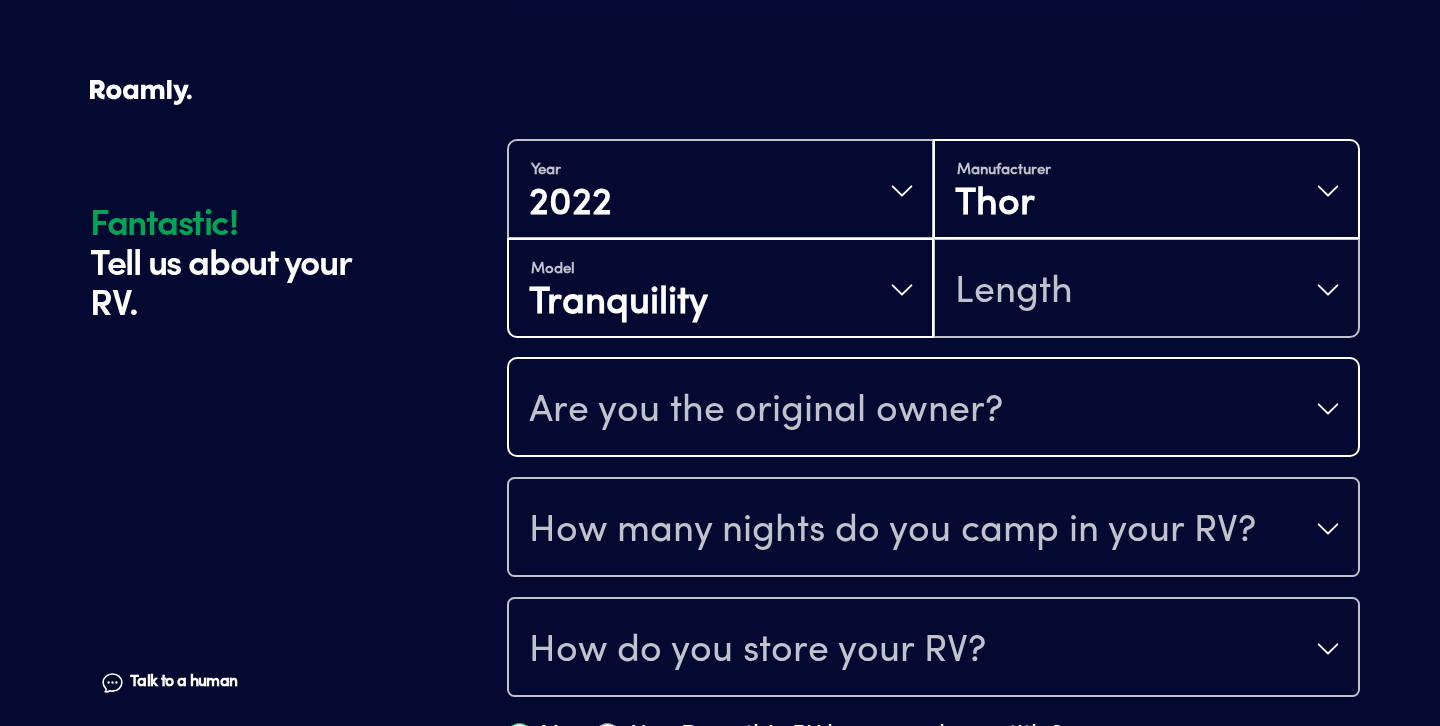 click on "Are you the original owner?" at bounding box center (933, 409) 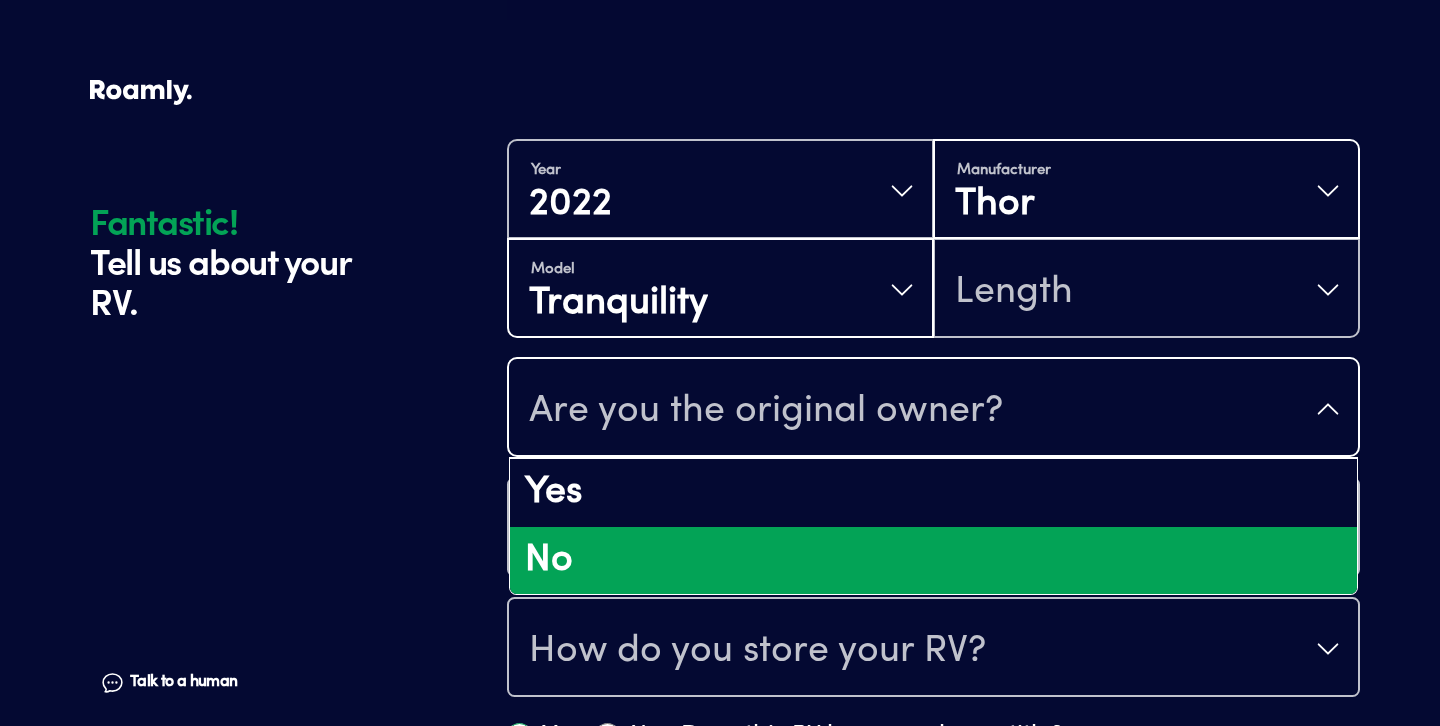 click on "No" at bounding box center [933, 561] 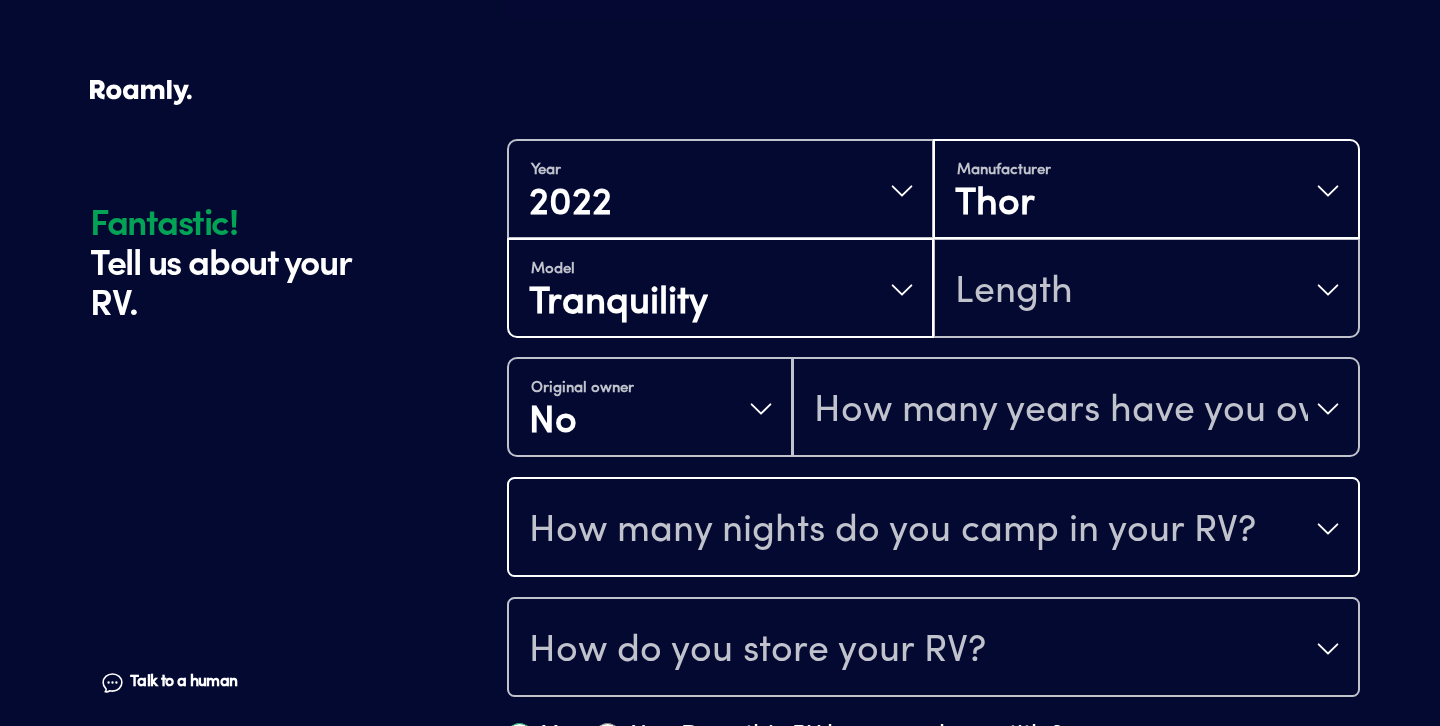 click on "How many nights do you camp in your RV?" at bounding box center (892, 531) 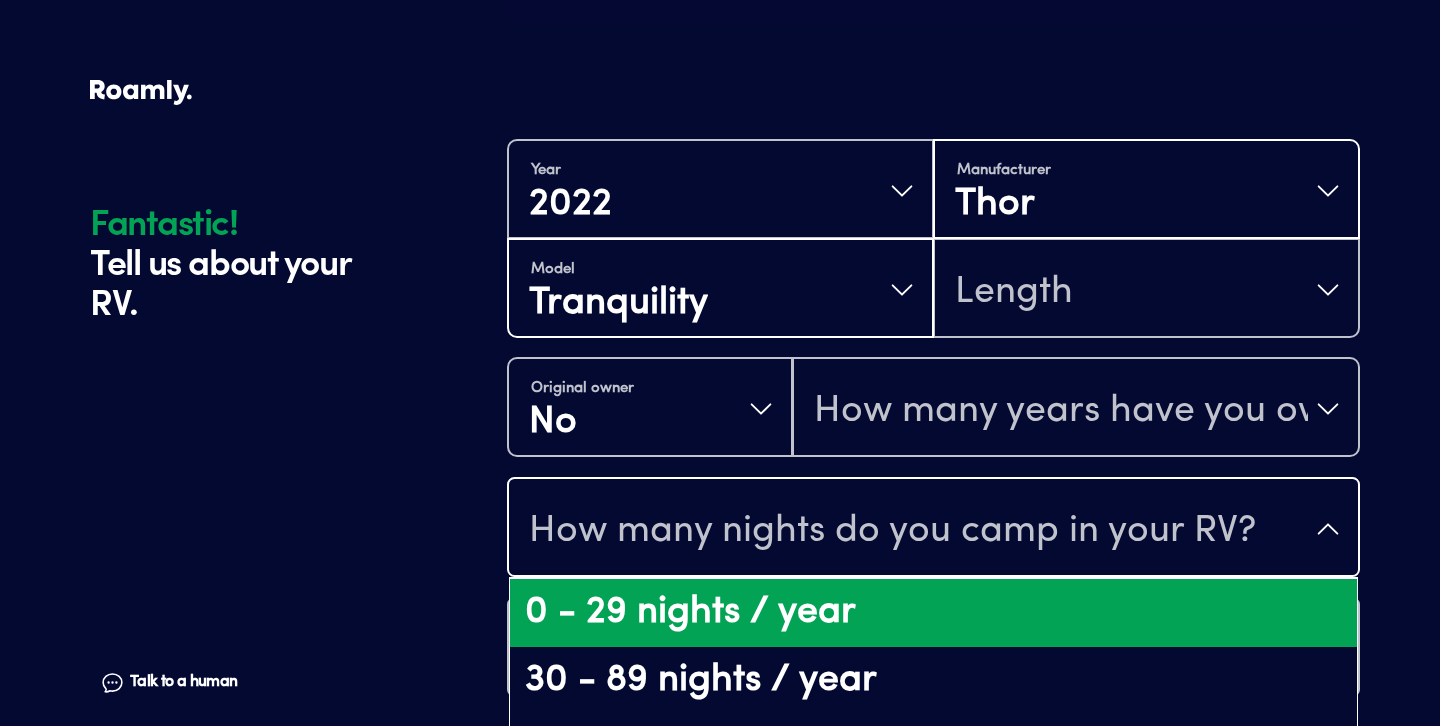 click on "0 - 29 nights / year" at bounding box center [933, 613] 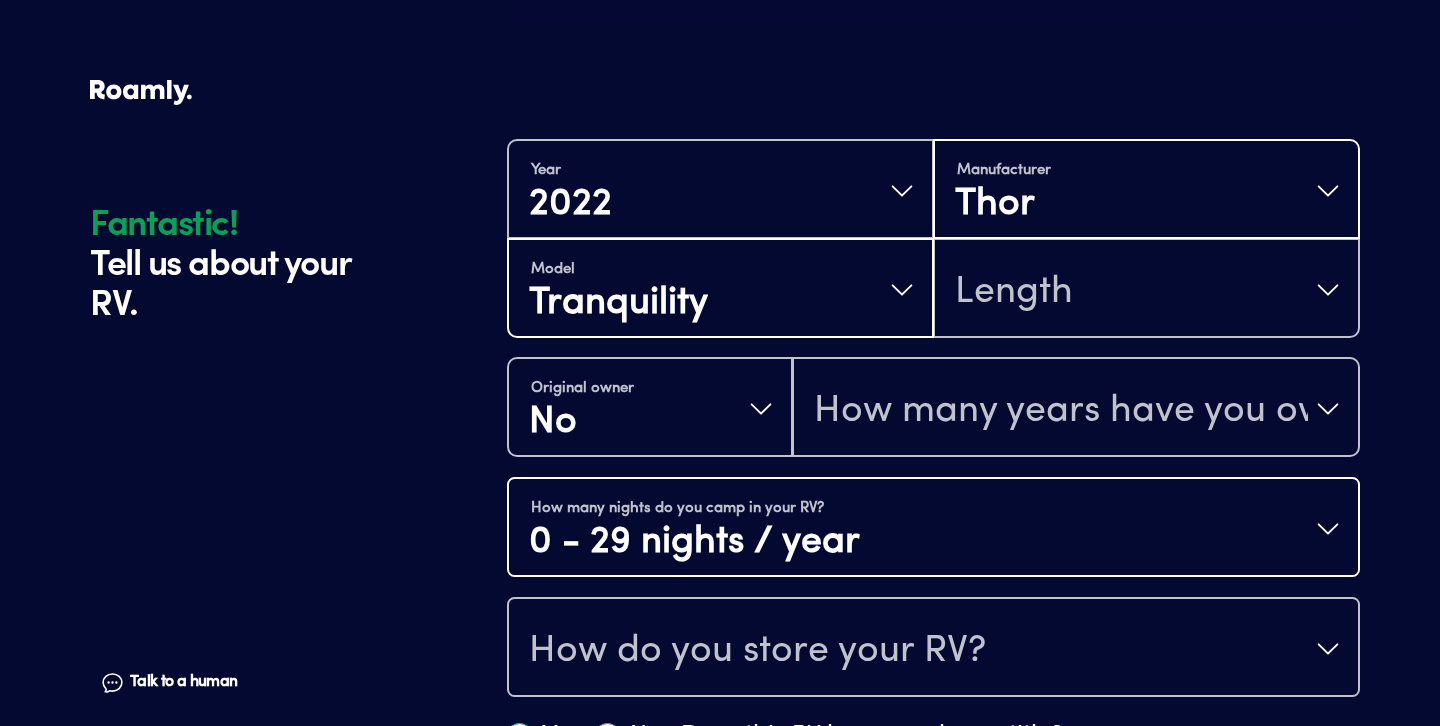 scroll, scrollTop: 550, scrollLeft: 0, axis: vertical 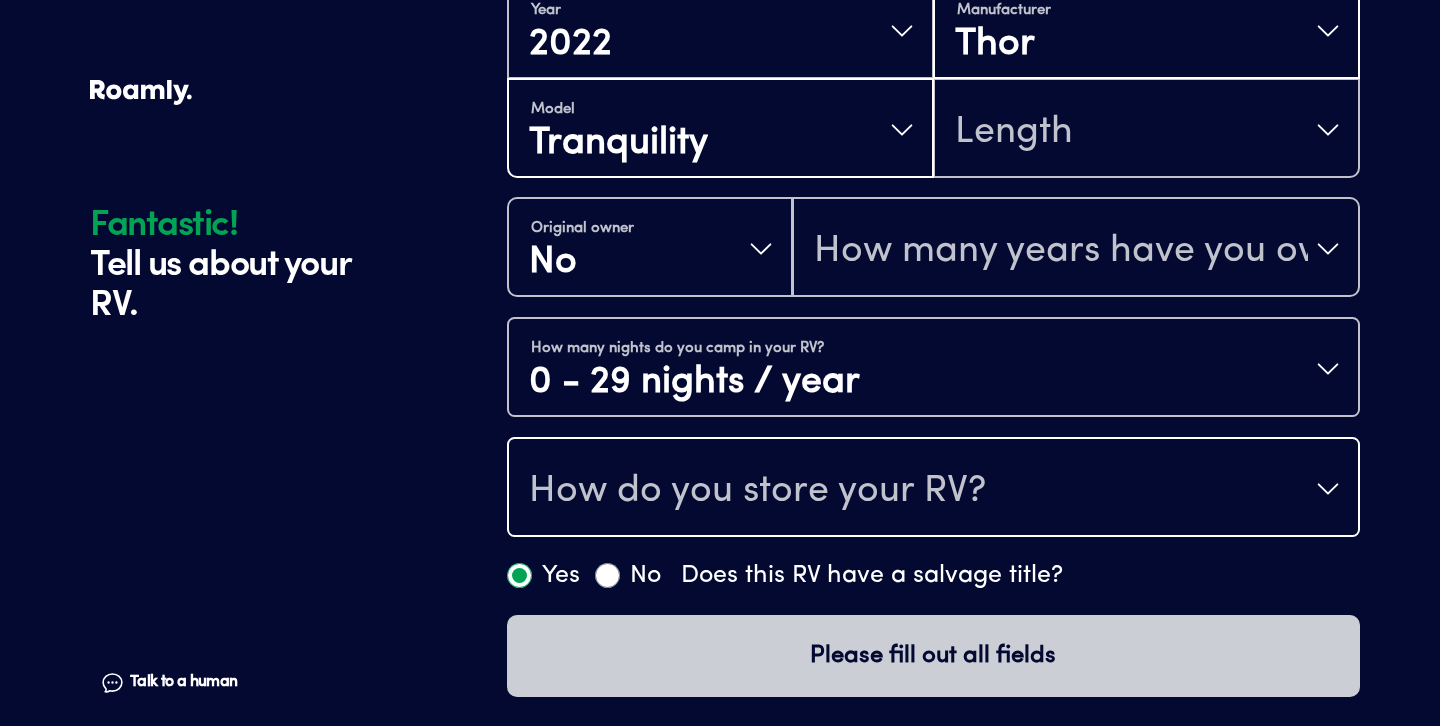 click on "How do you store your RV?" at bounding box center [757, 491] 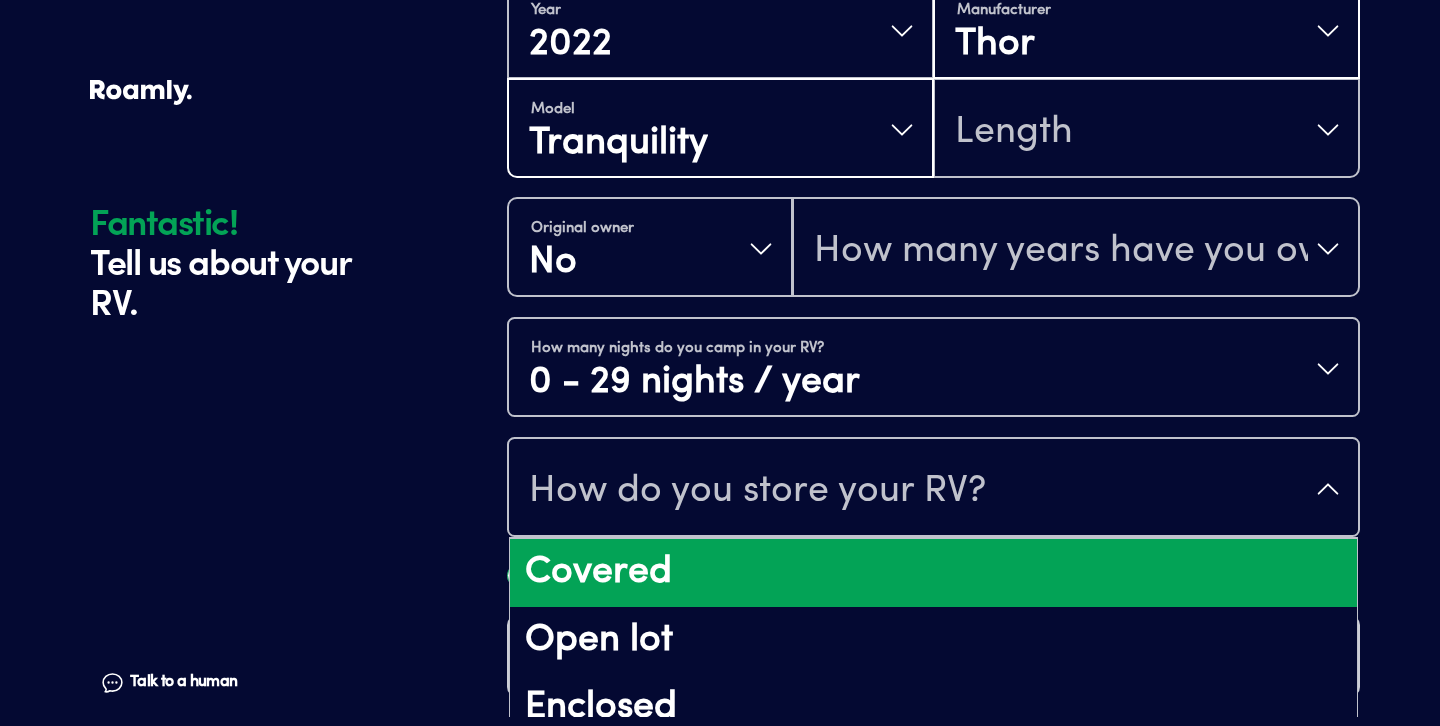 scroll, scrollTop: 26, scrollLeft: 0, axis: vertical 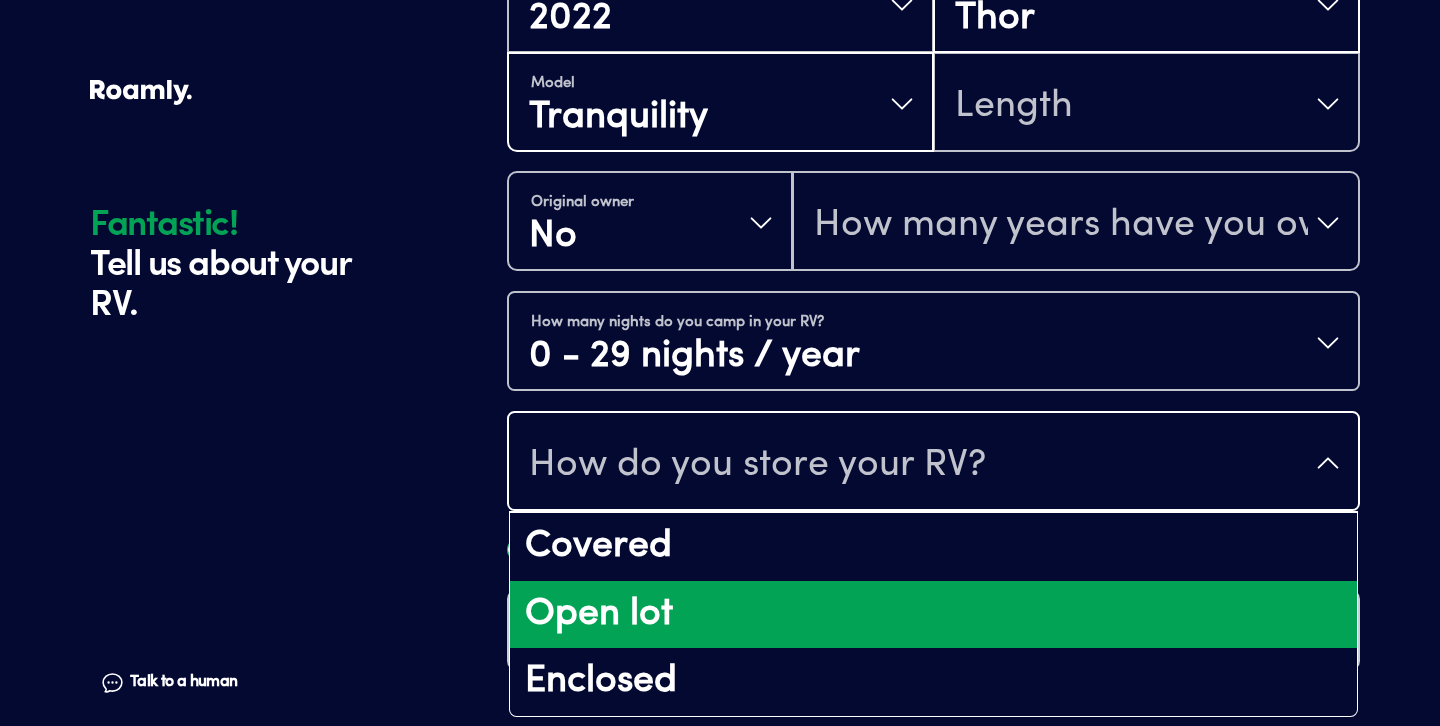 click on "Open lot" at bounding box center [933, 615] 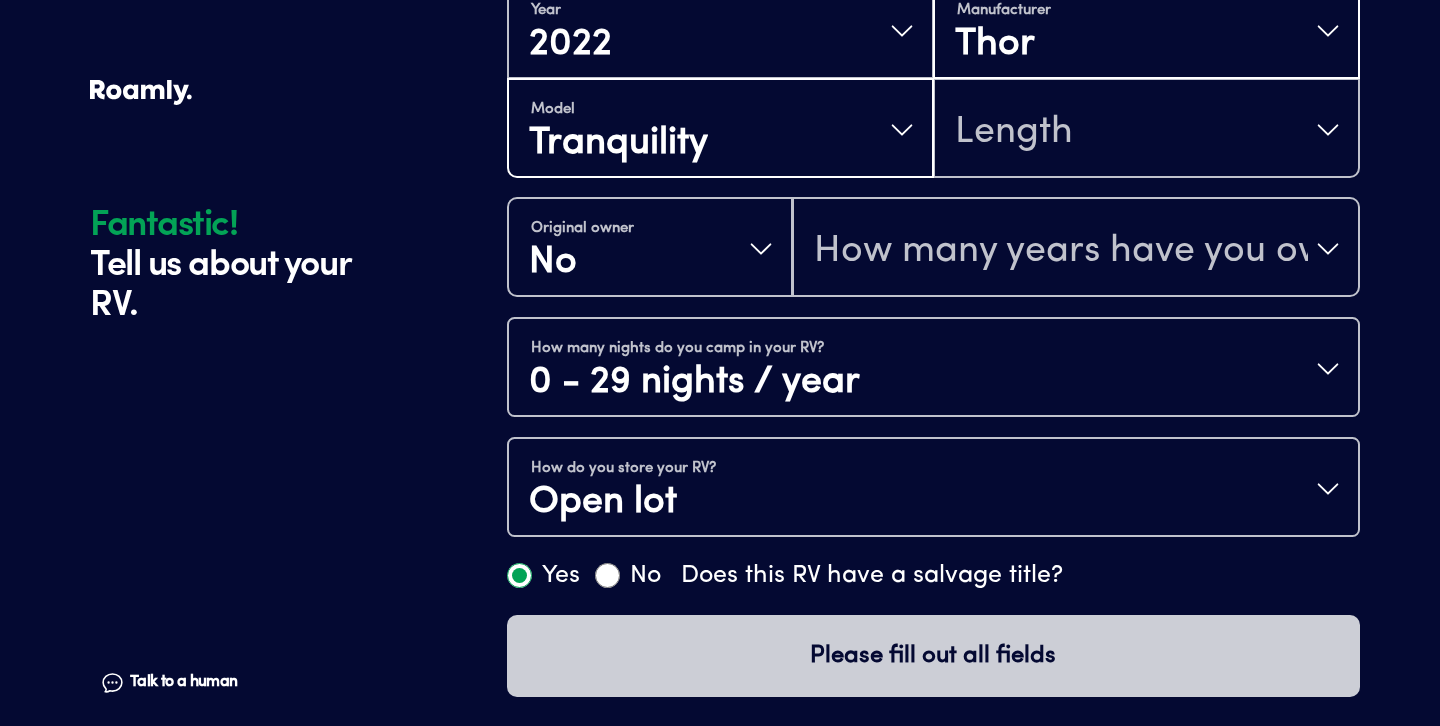 click on "Yes No Does this RV have a salvage title?" at bounding box center [933, 576] 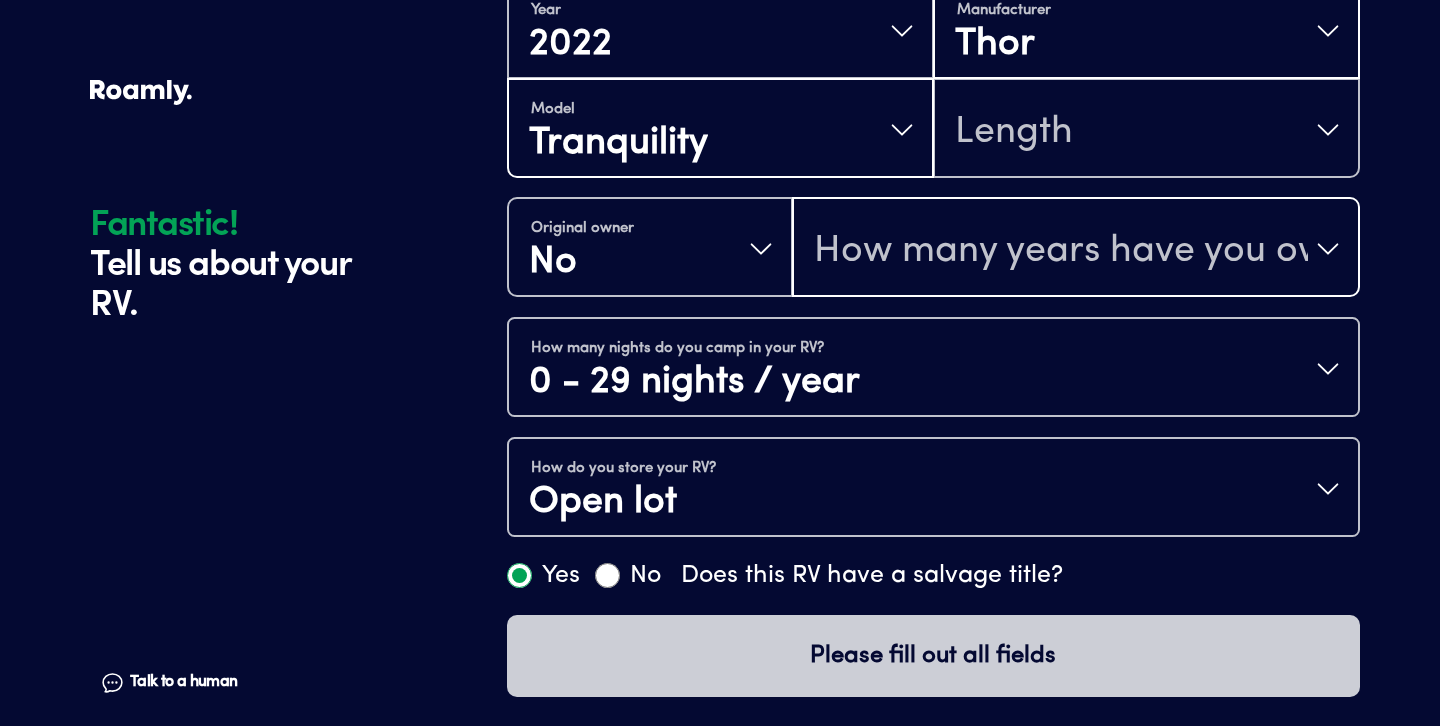 click on "How many years have you owned it?" at bounding box center (1061, 251) 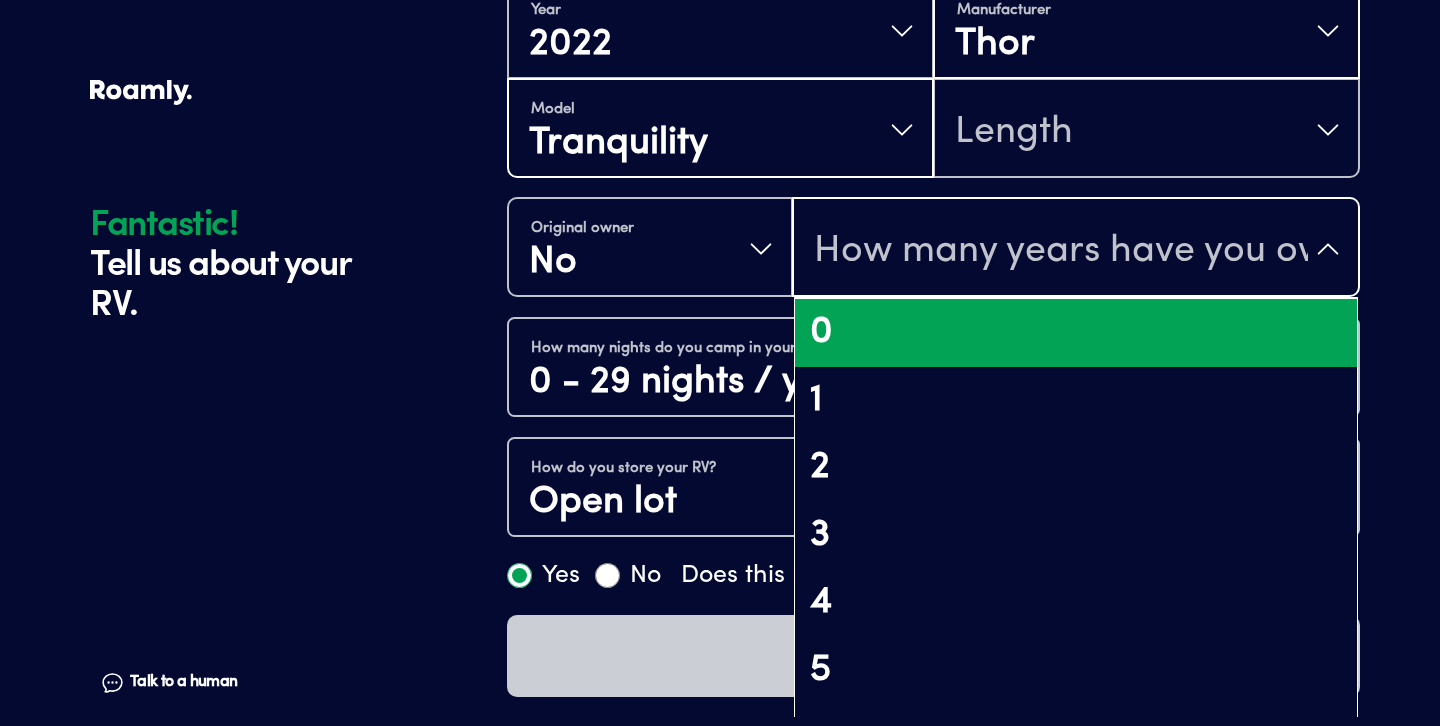click on "0" at bounding box center [1076, 333] 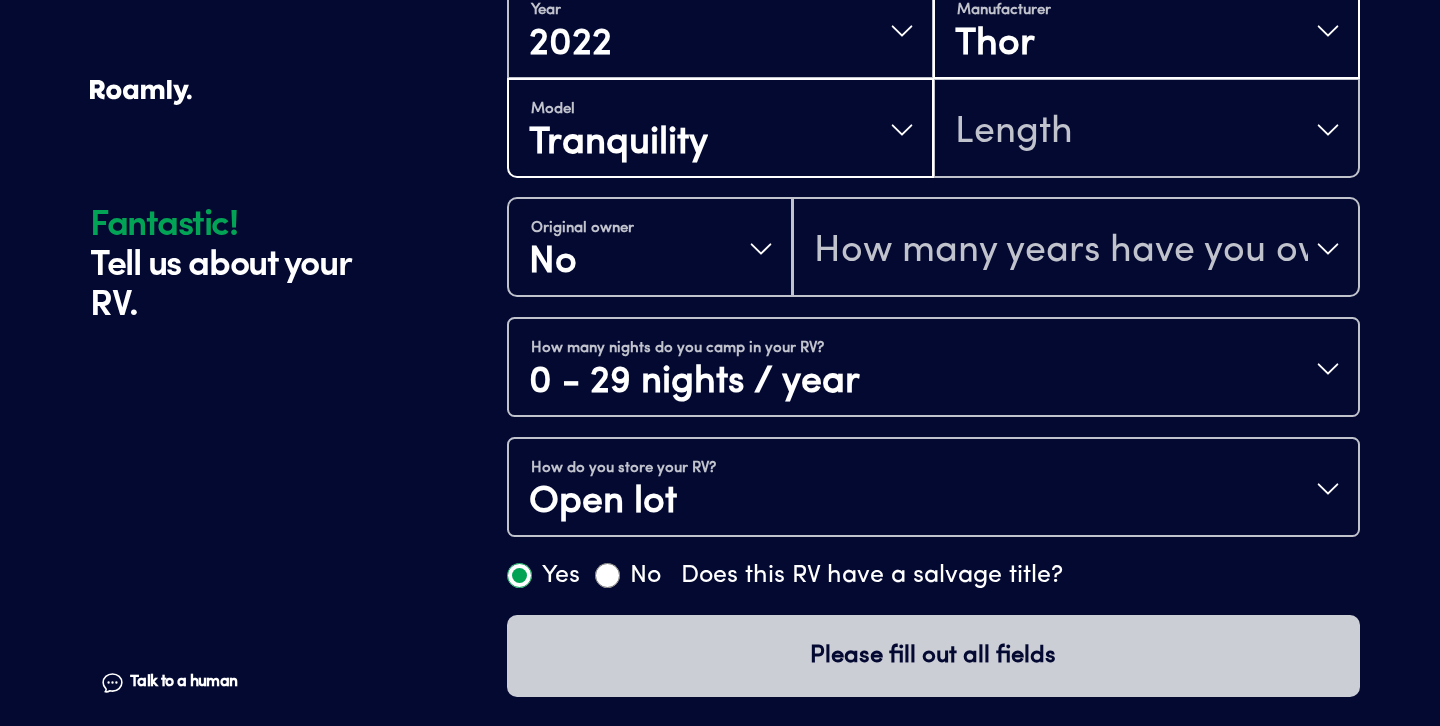 click on "Fantastic! Tell us about your RV. Talk to a human Chat 1 2 3 4+ Edit How many RVs or Trailers do you want to cover? Fantastic! Tell us about your RV. Talk to a human Chat Year [DATE] Manufacturer Thor Model Tranquility Length Original owner No How many years have you owned it? How many nights do you camp in your RV? 0 - 29 nights / year How do you store your RV? Open lot Yes No Does this RV have a salvage title? Please fill out all fields" at bounding box center [720, 88] 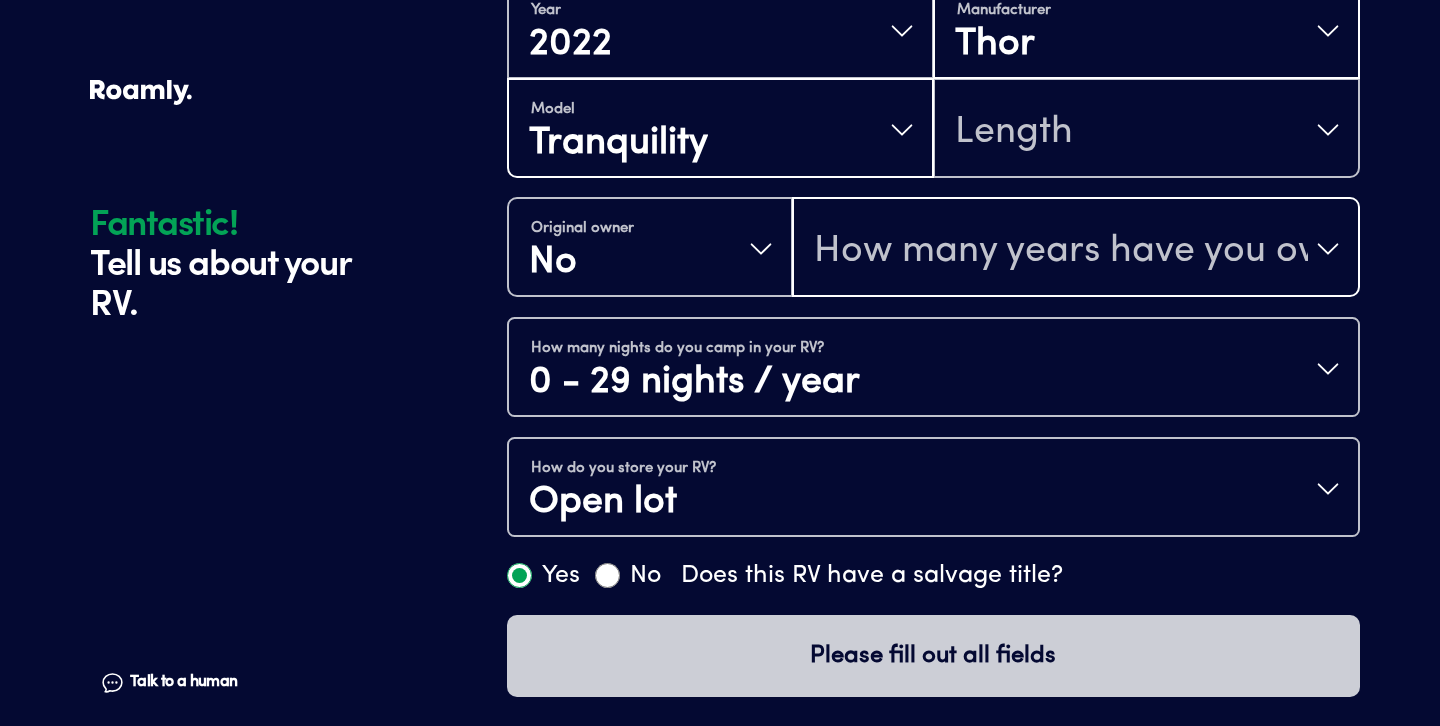 click on "How many years have you owned it?" at bounding box center (1076, 249) 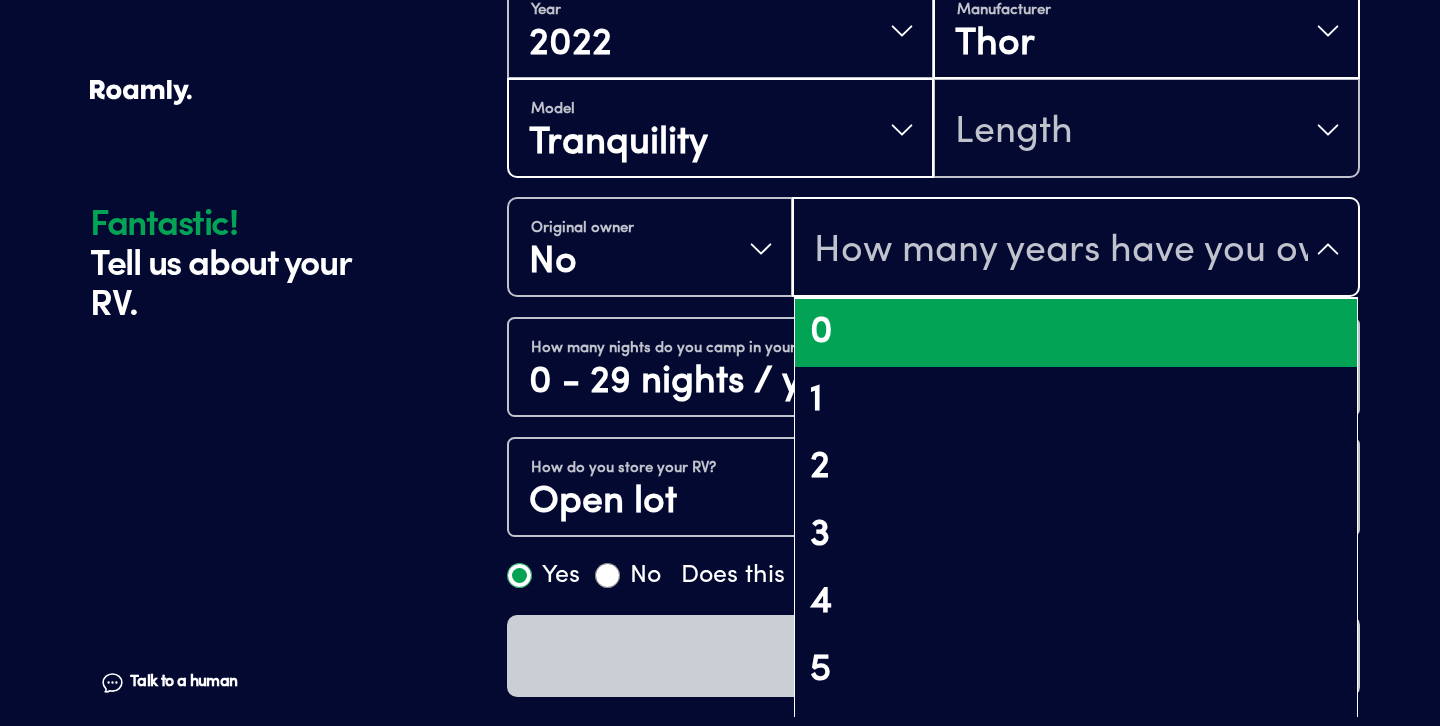 click on "0" at bounding box center (1076, 333) 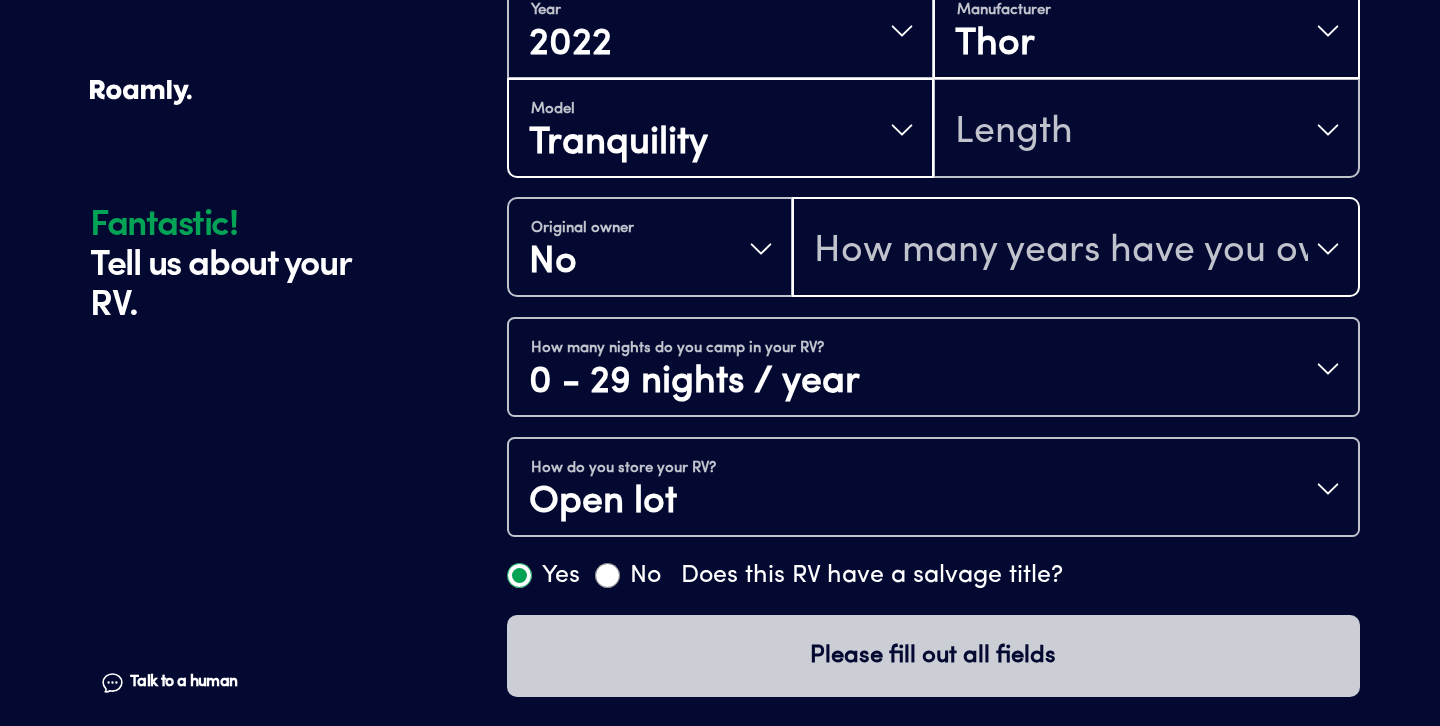 click on "How many years have you owned it?" at bounding box center (1061, 251) 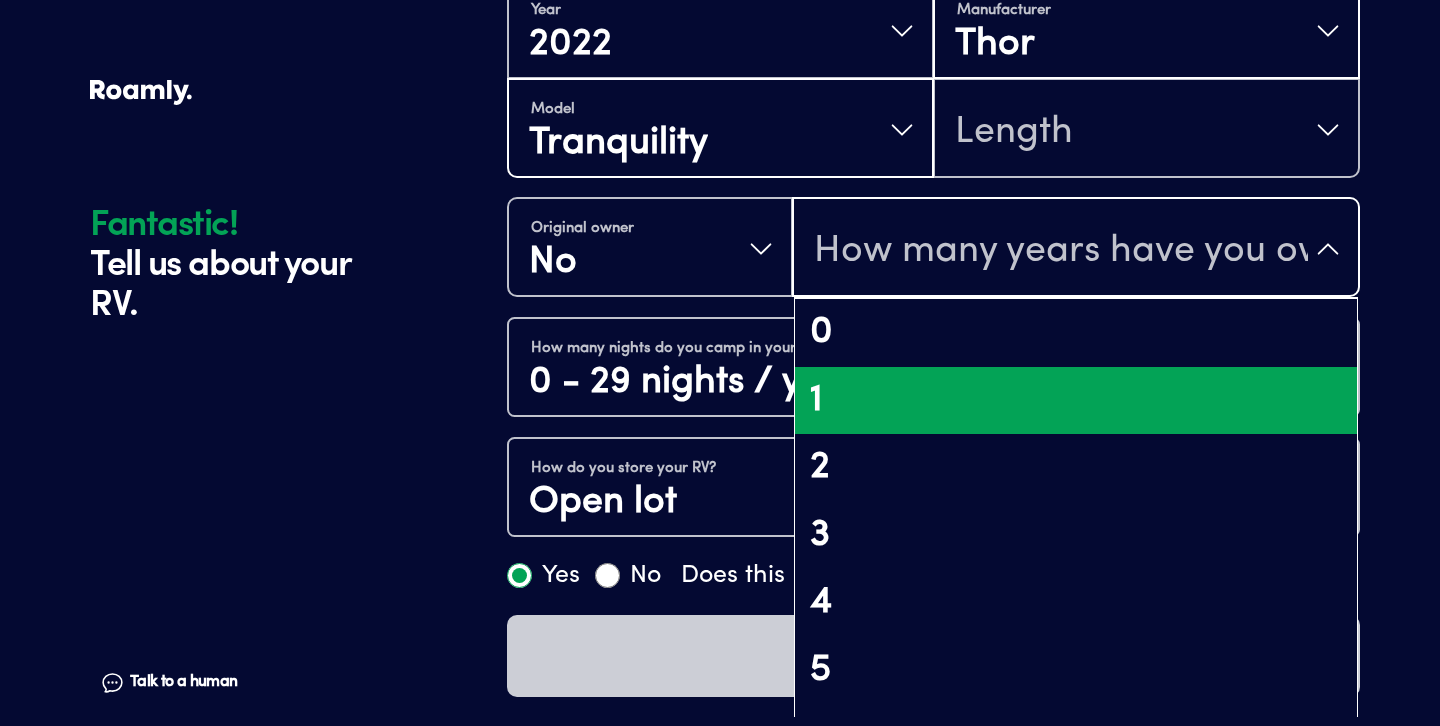 click on "1" at bounding box center (1076, 401) 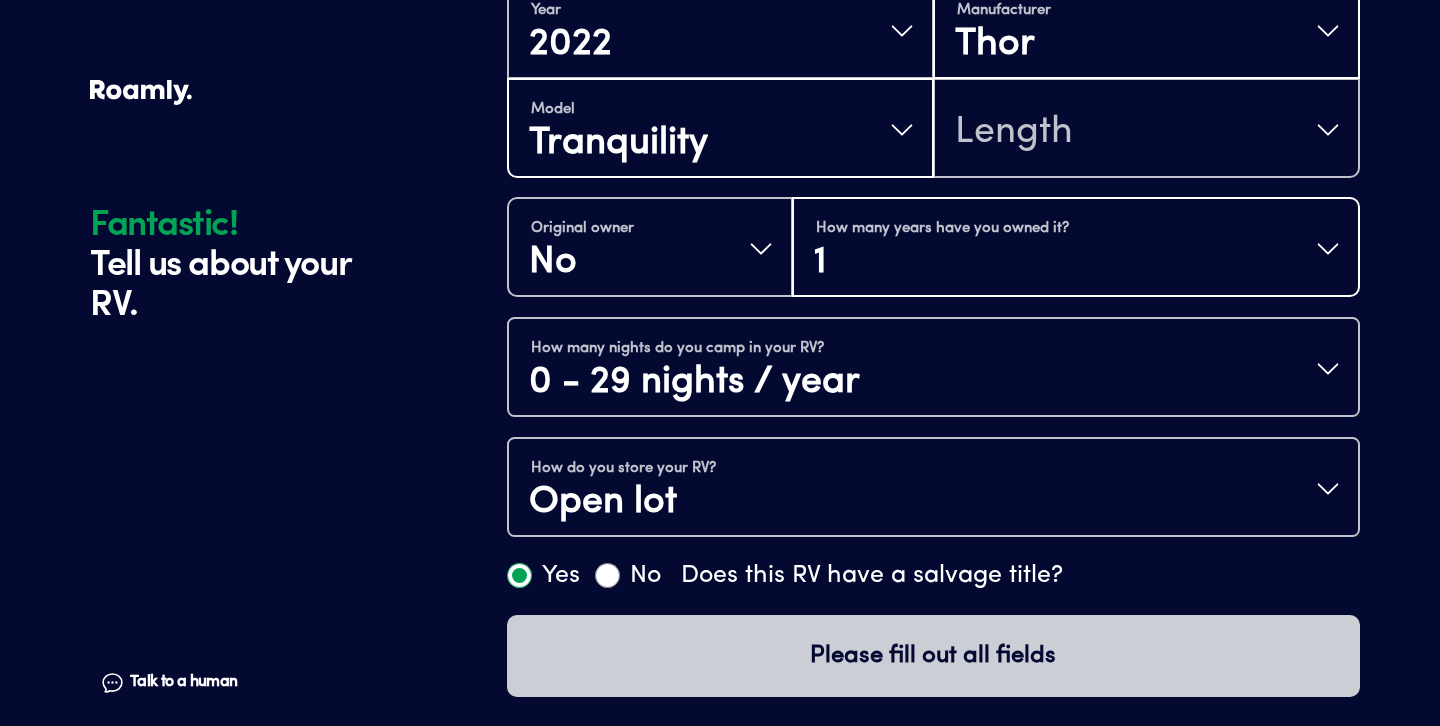 click on "Fantastic! Tell us about your RV. Talk to a human Chat 1 2 3 4+ Edit How many RVs or Trailers do you want to cover? Fantastic! Tell us about your RV. Talk to a human Chat Year [DATE] Manufacturer Thor Model Tranquility Length Original owner No How many years have you owned it? 1 How many nights do you camp in your RV? 0 - 29 nights / year How do you store your RV? Open lot Yes No Does this RV have a salvage title? Please fill out all fields" at bounding box center (720, 88) 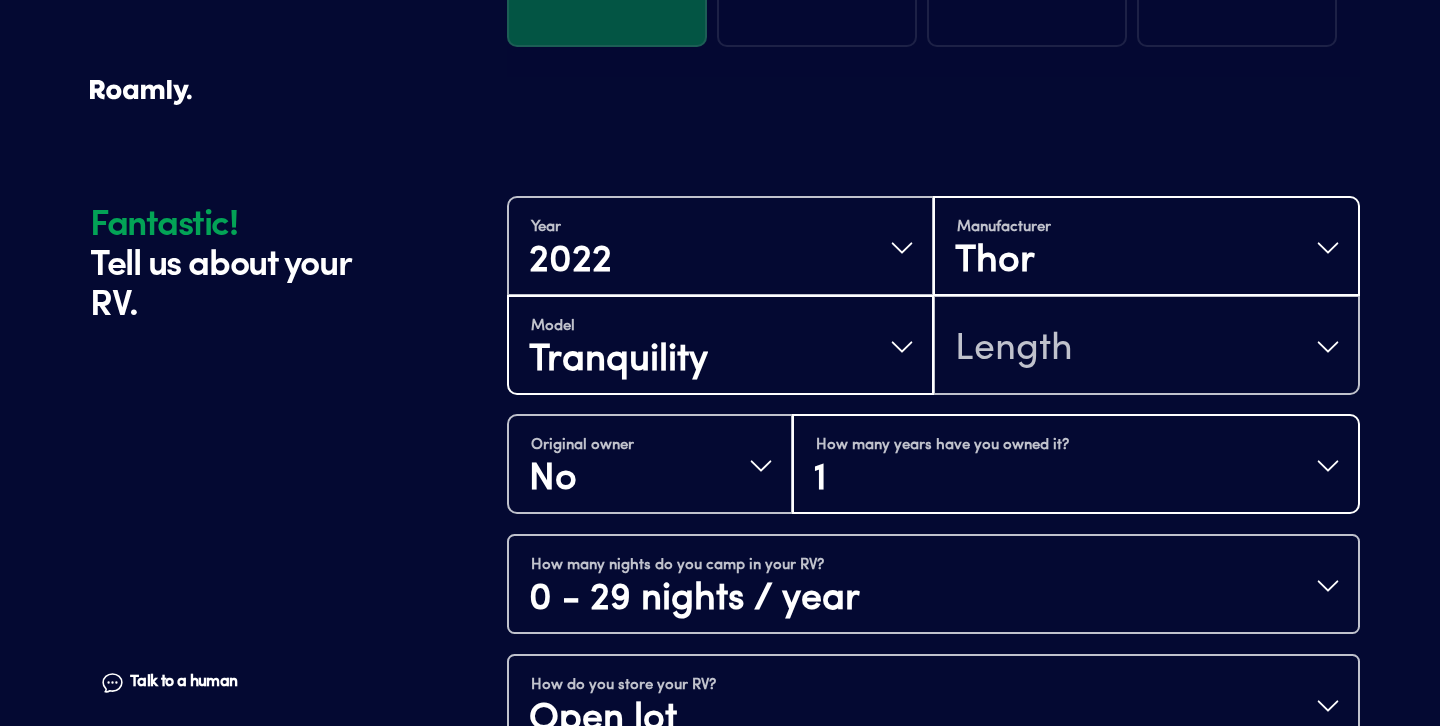 scroll, scrollTop: 329, scrollLeft: 0, axis: vertical 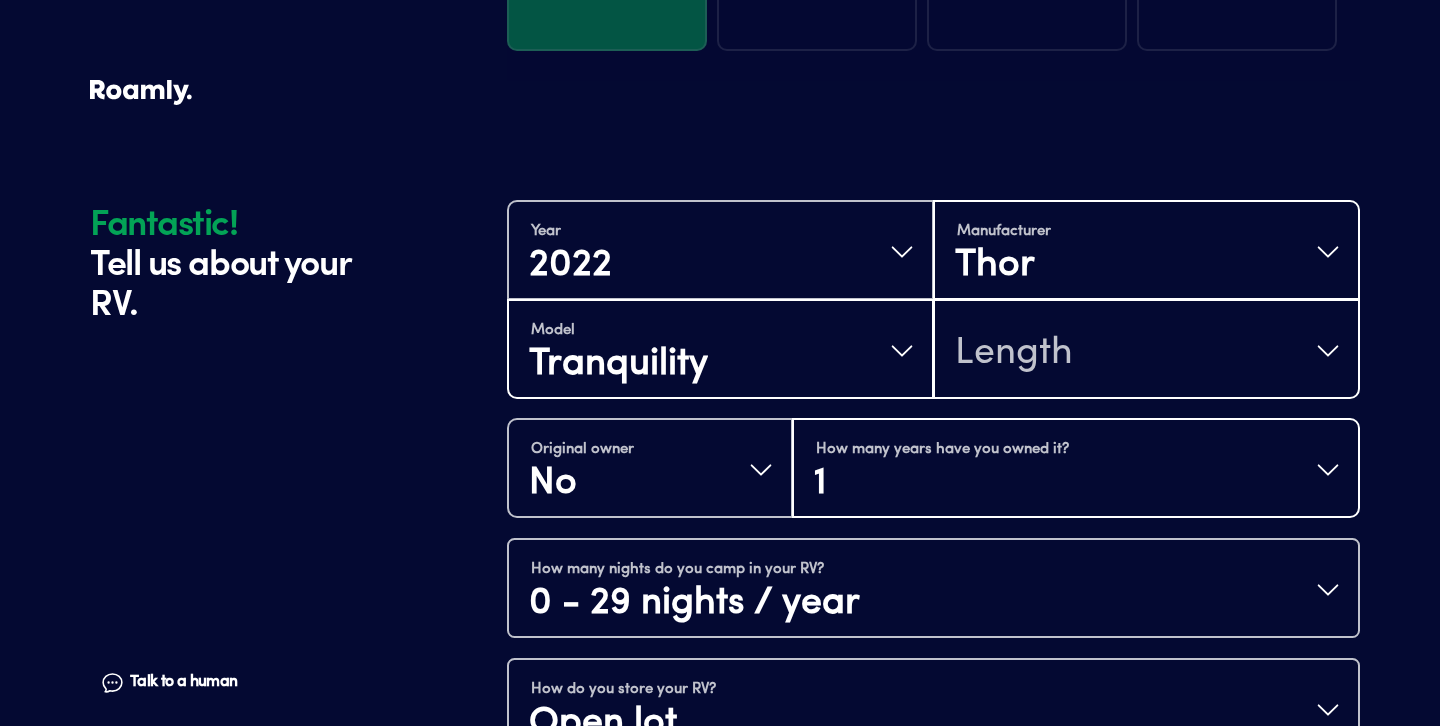 click on "Length" at bounding box center (1146, 351) 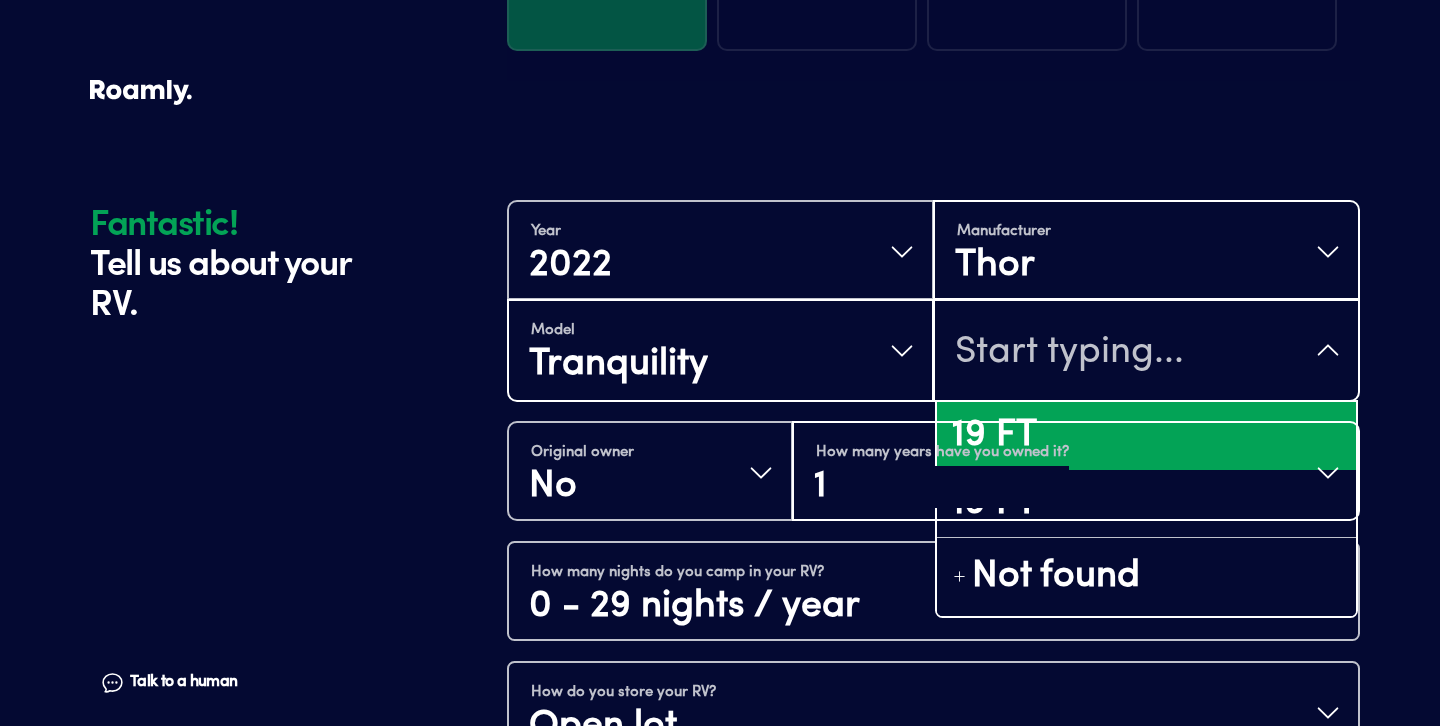 click on "19 FT" at bounding box center (1146, 436) 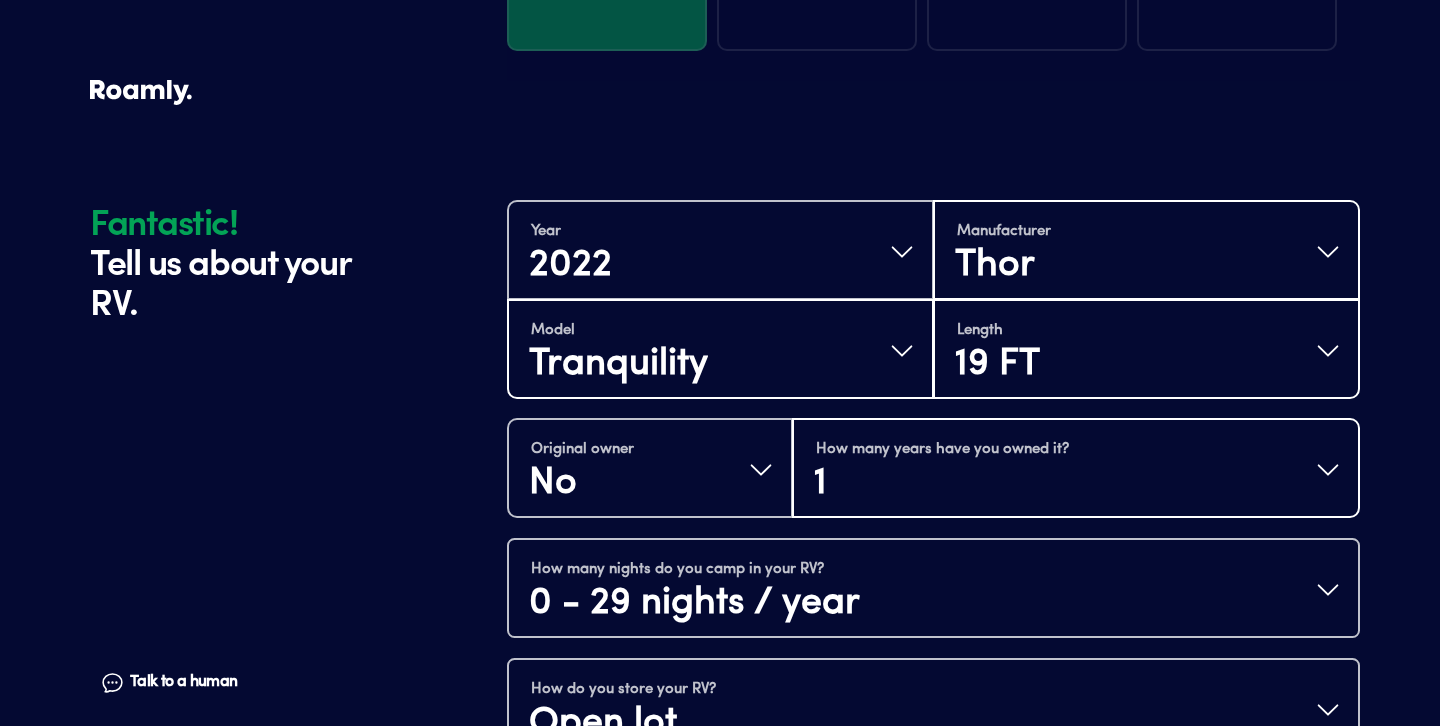 click on "Fantastic! Tell us about your RV. Talk to a human Chat 1 2 3 4+ Edit How many RVs or Trailers do you want to cover? Fantastic! Tell us about your RV. Talk to a human Chat Year [DATE] Manufacturer Thor Model Tranquility Length 19 FT  Original owner No How many years have you owned it? 1 How many nights do you camp in your RV? 0 - 29 nights / year How do you store your RV? Open lot Yes No Does this RV have a salvage title? Continue" at bounding box center [720, 309] 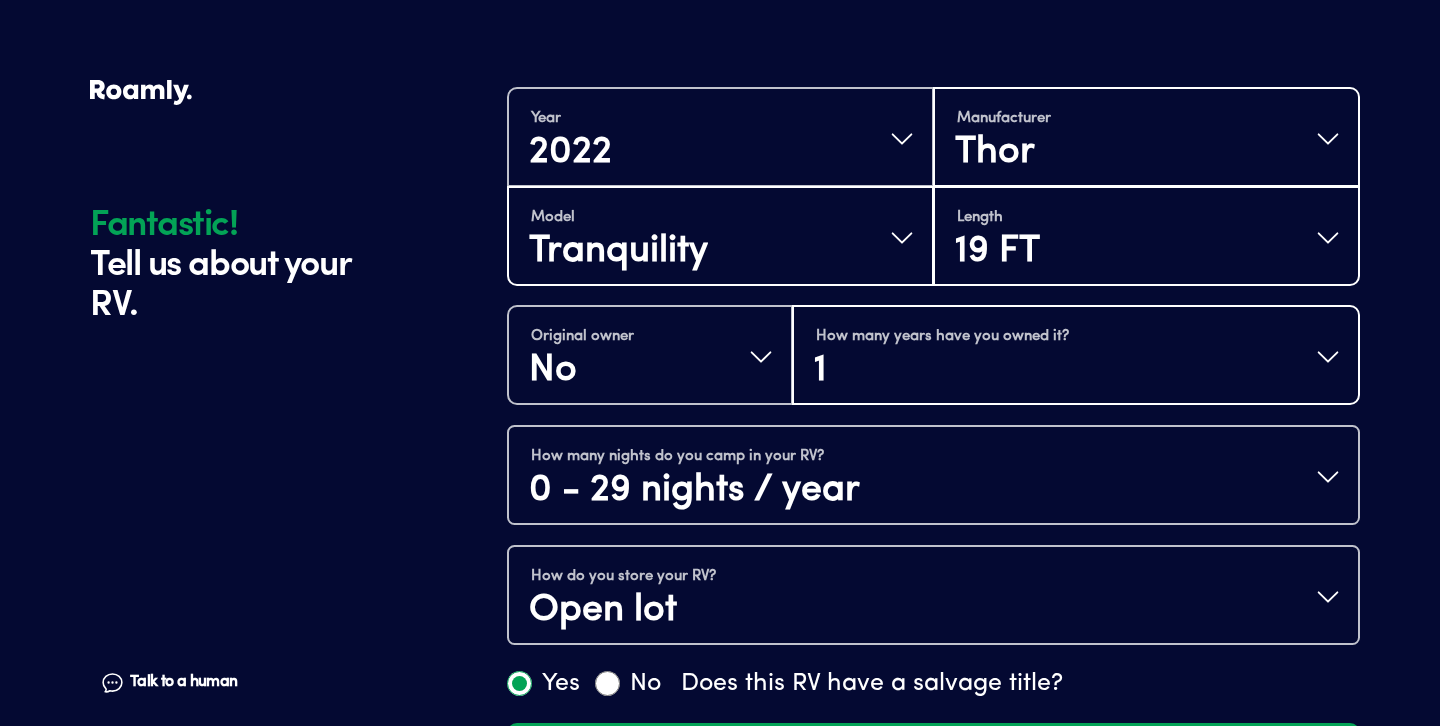 scroll, scrollTop: 550, scrollLeft: 0, axis: vertical 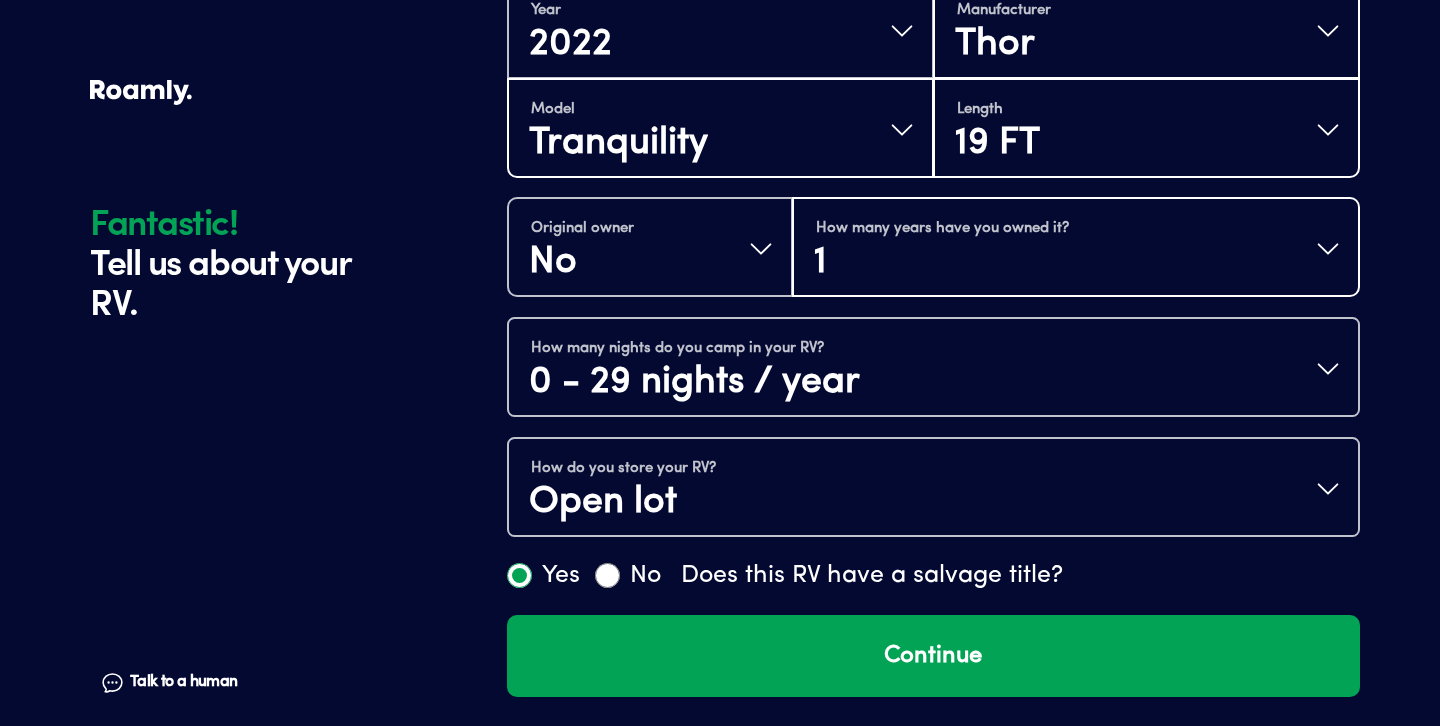 click on "How many years have you owned it? 1" at bounding box center [1076, 249] 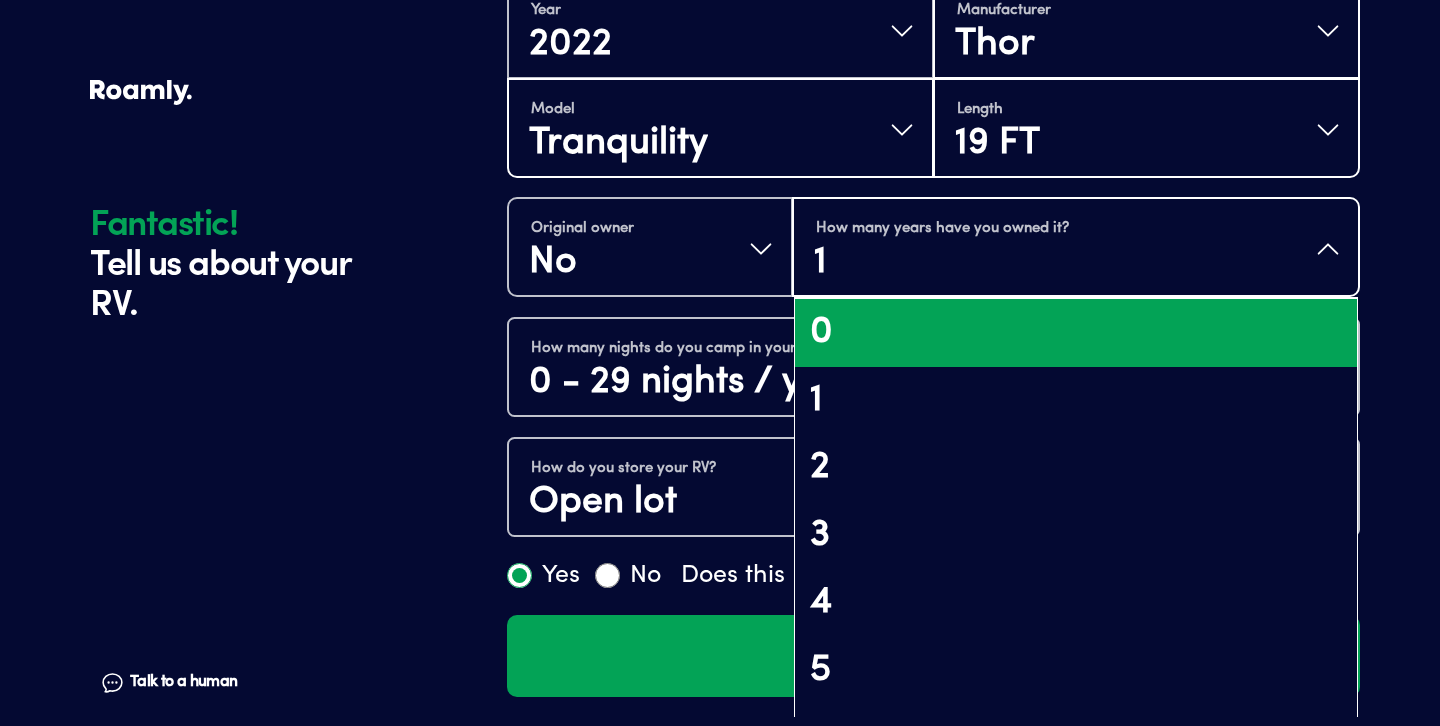 click on "0" at bounding box center (1076, 333) 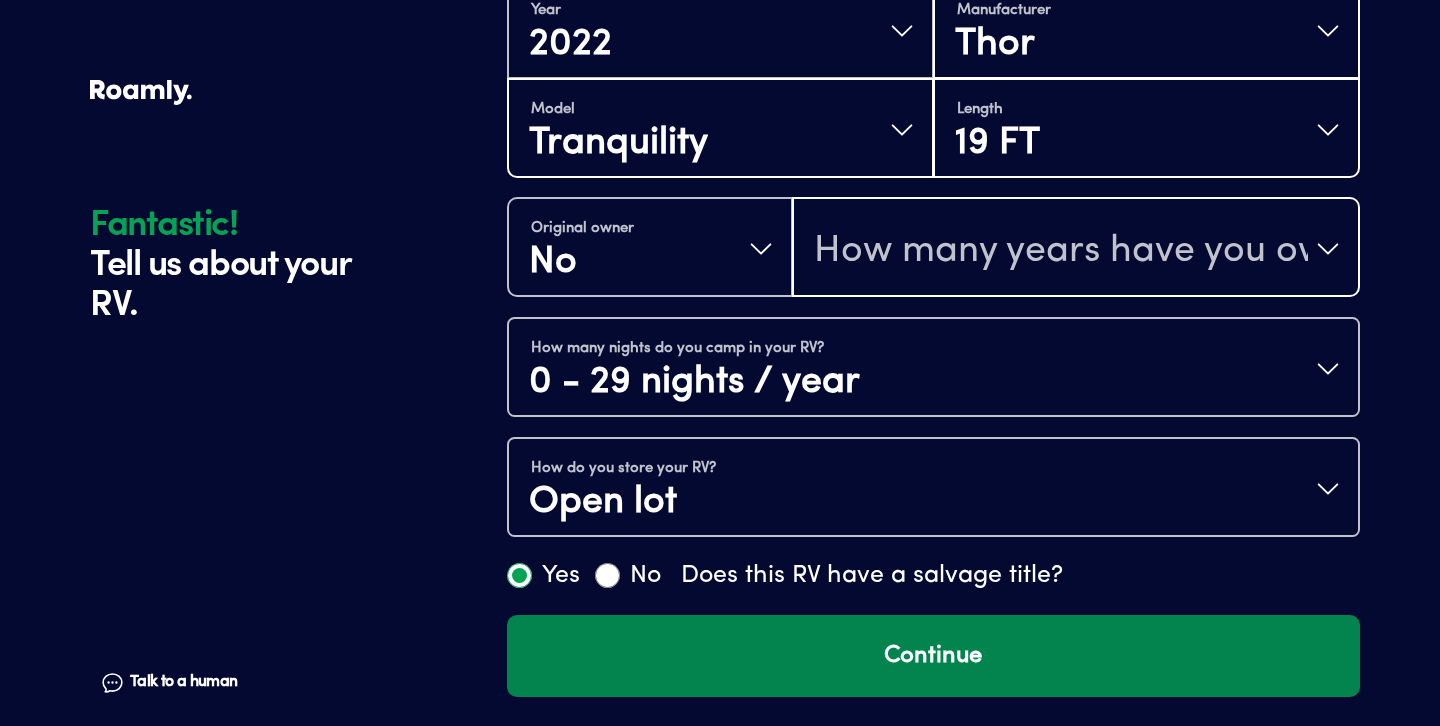 click on "Continue" at bounding box center (933, 656) 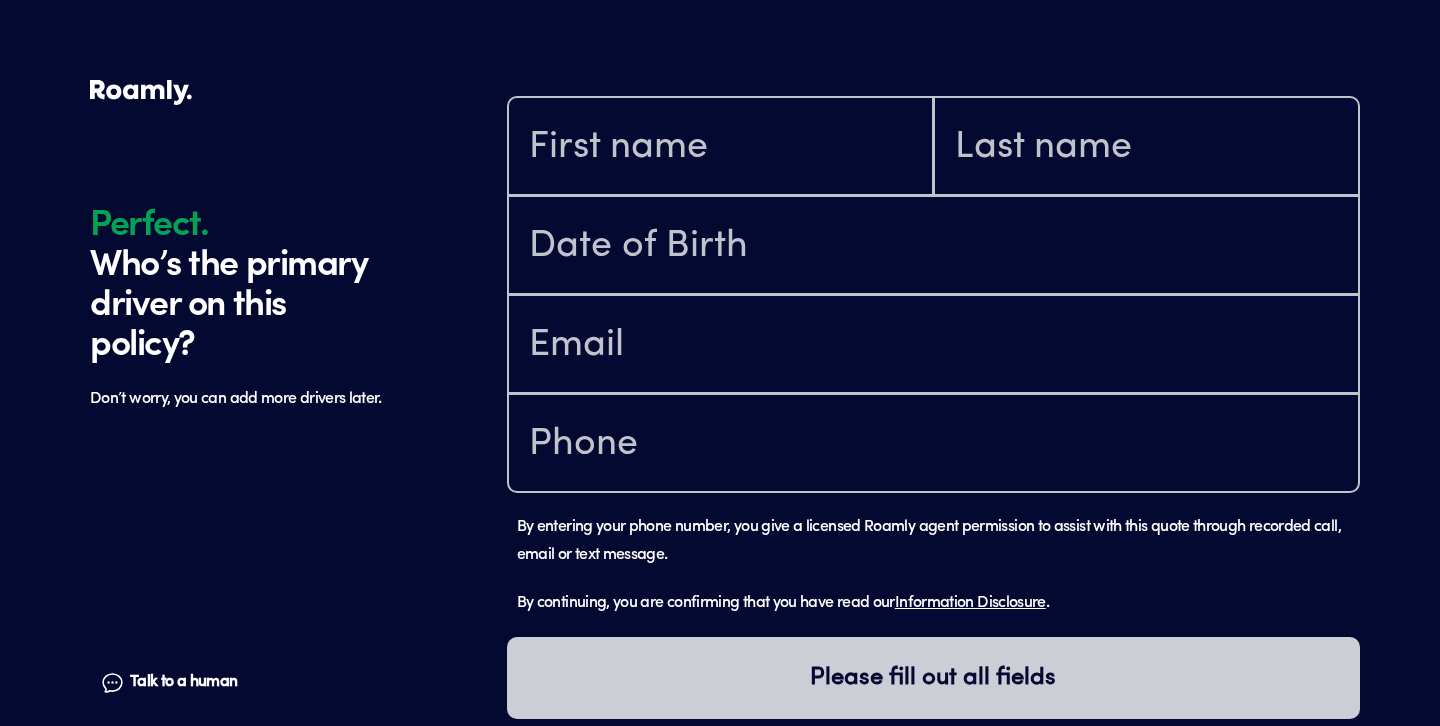 scroll, scrollTop: 1250, scrollLeft: 0, axis: vertical 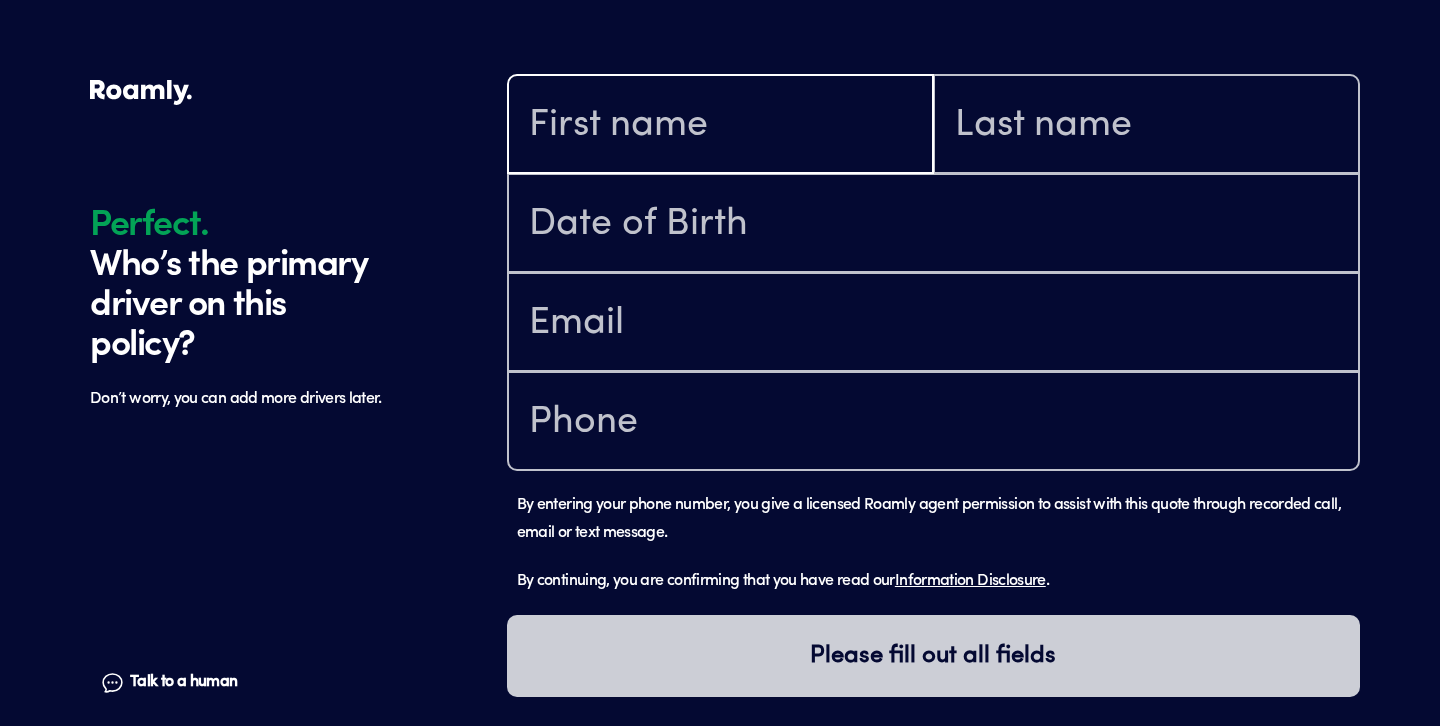 click at bounding box center [720, 126] 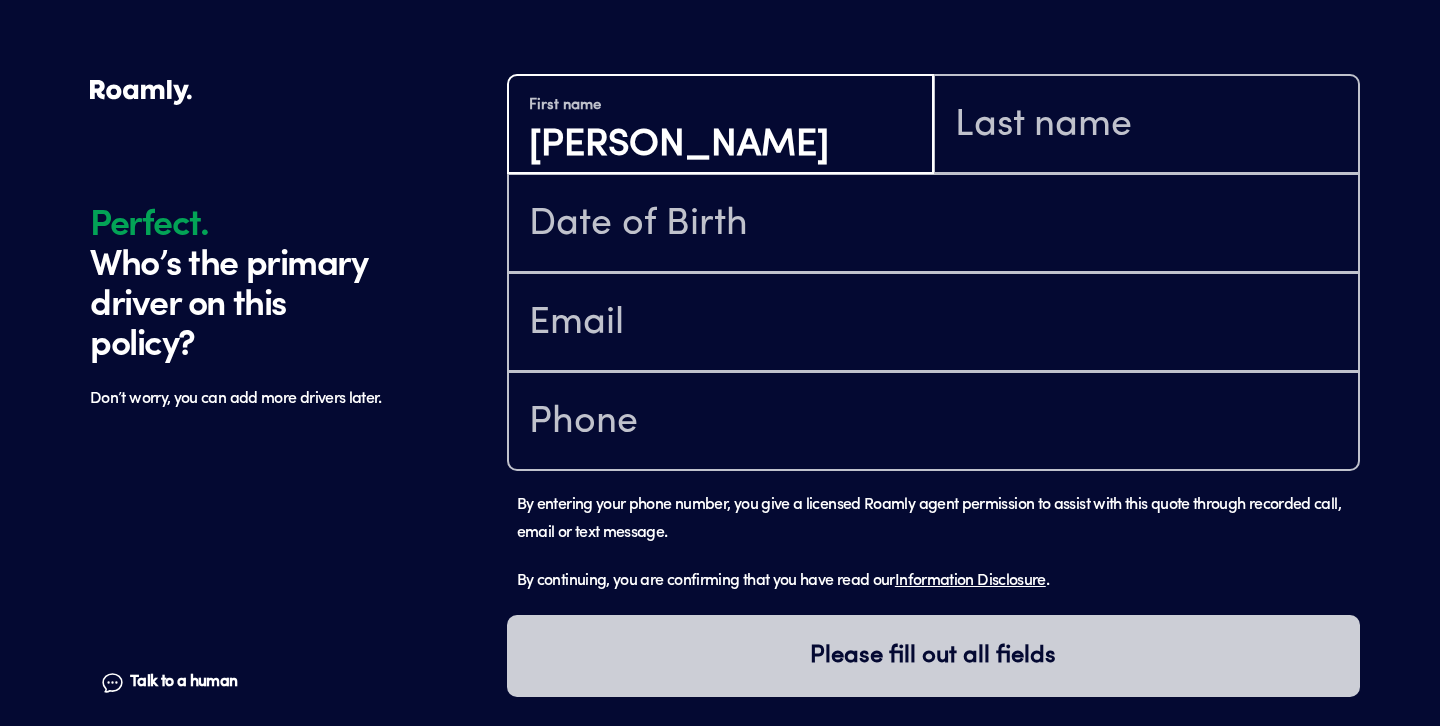 type on "[PERSON_NAME]" 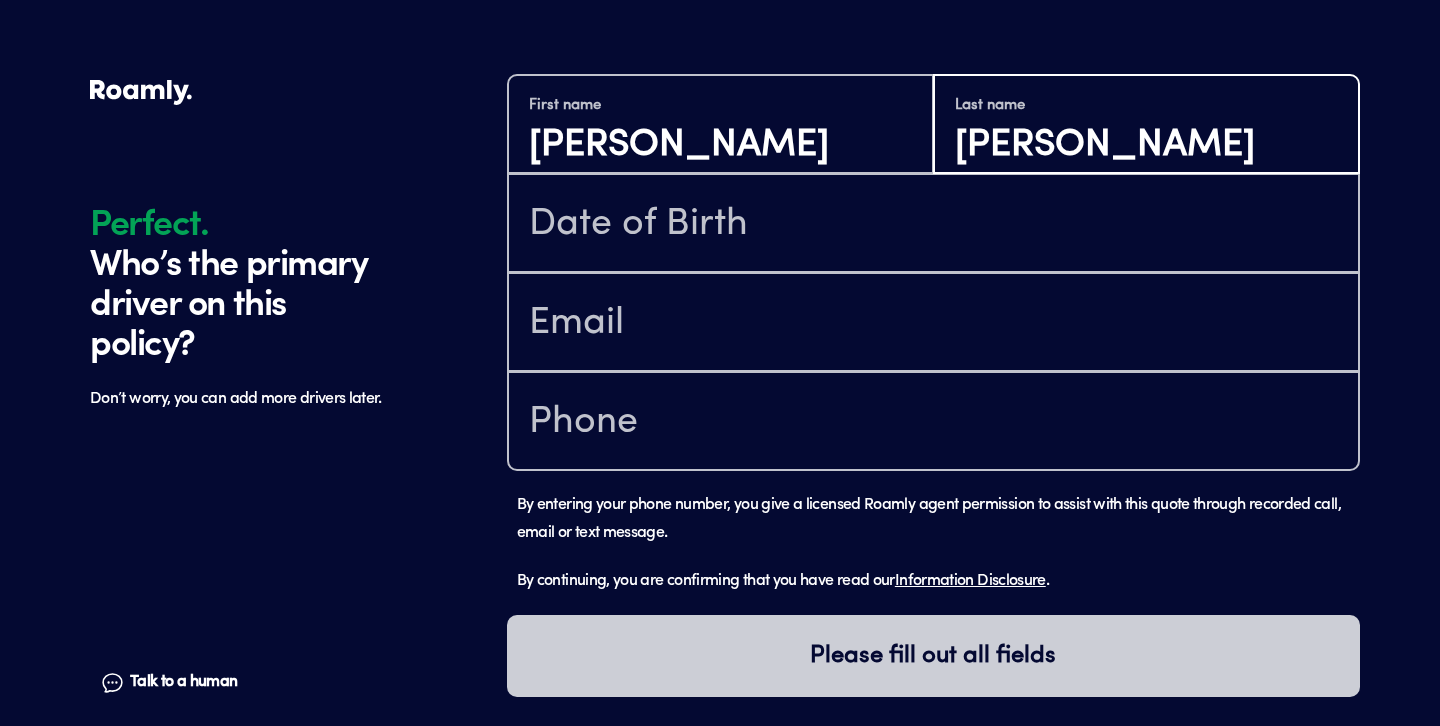 type on "[PERSON_NAME]" 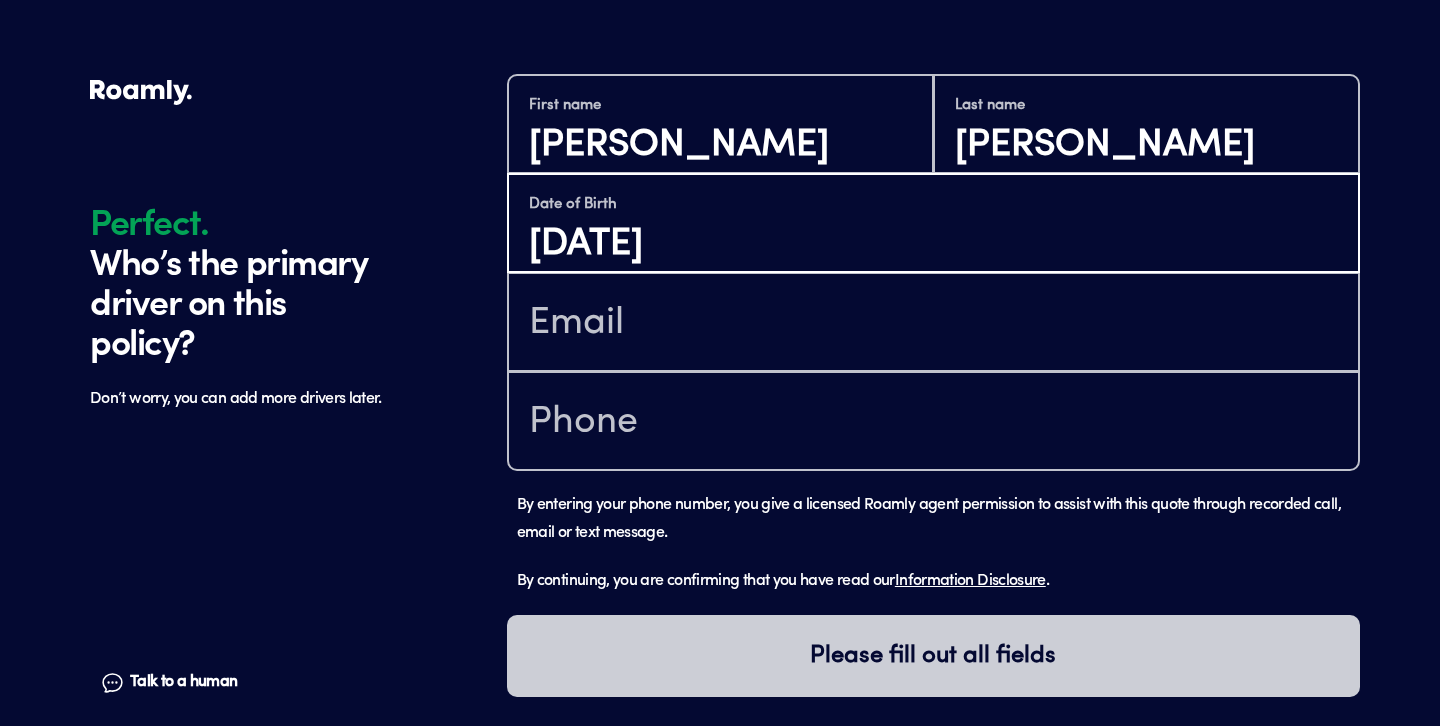 type on "[DATE]" 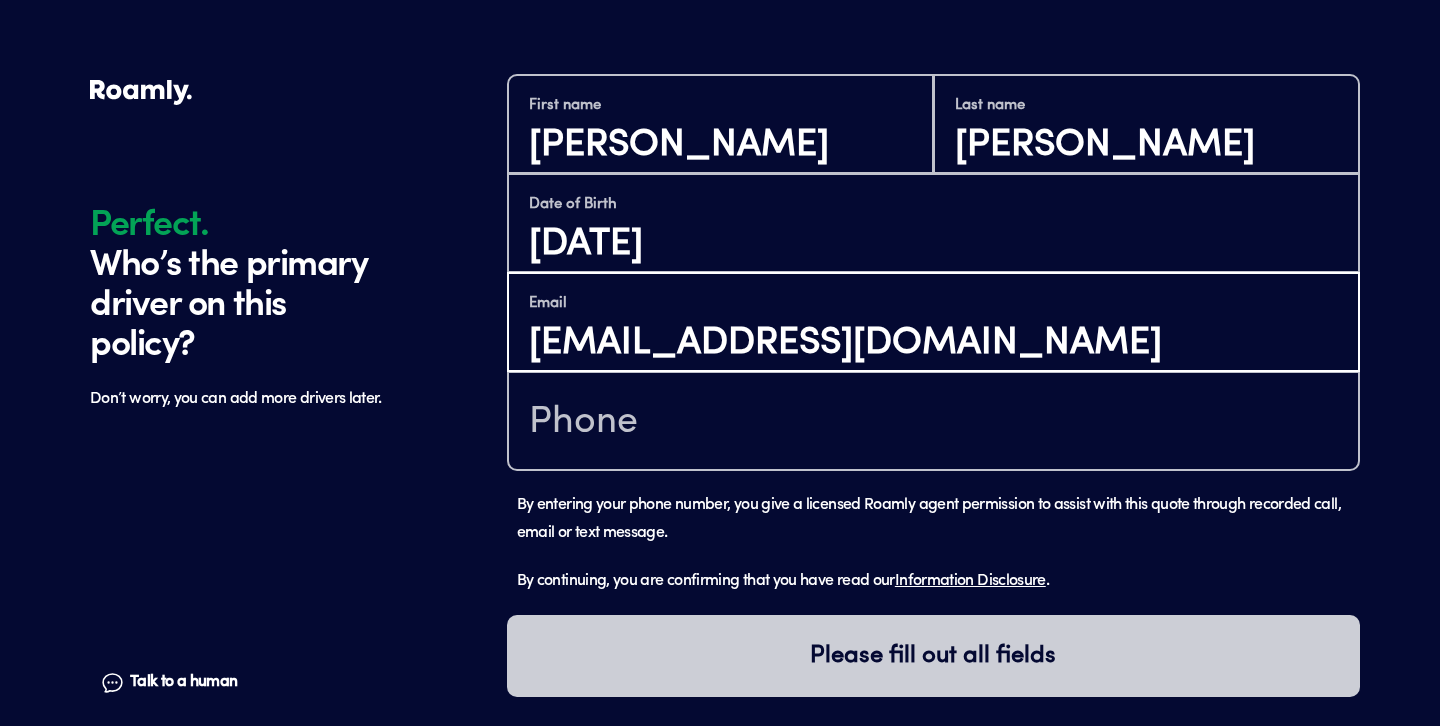 type on "[EMAIL_ADDRESS][DOMAIN_NAME]" 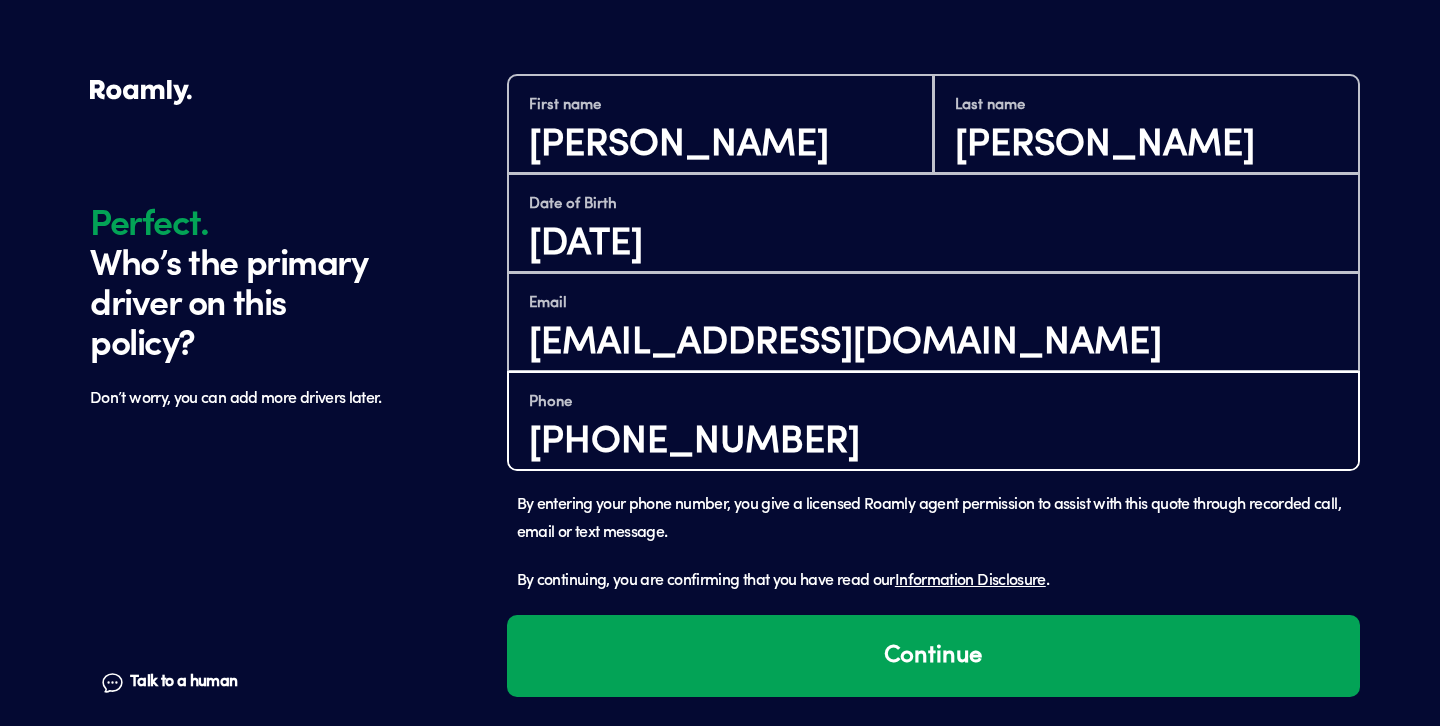 type on "[PHONE_NUMBER]" 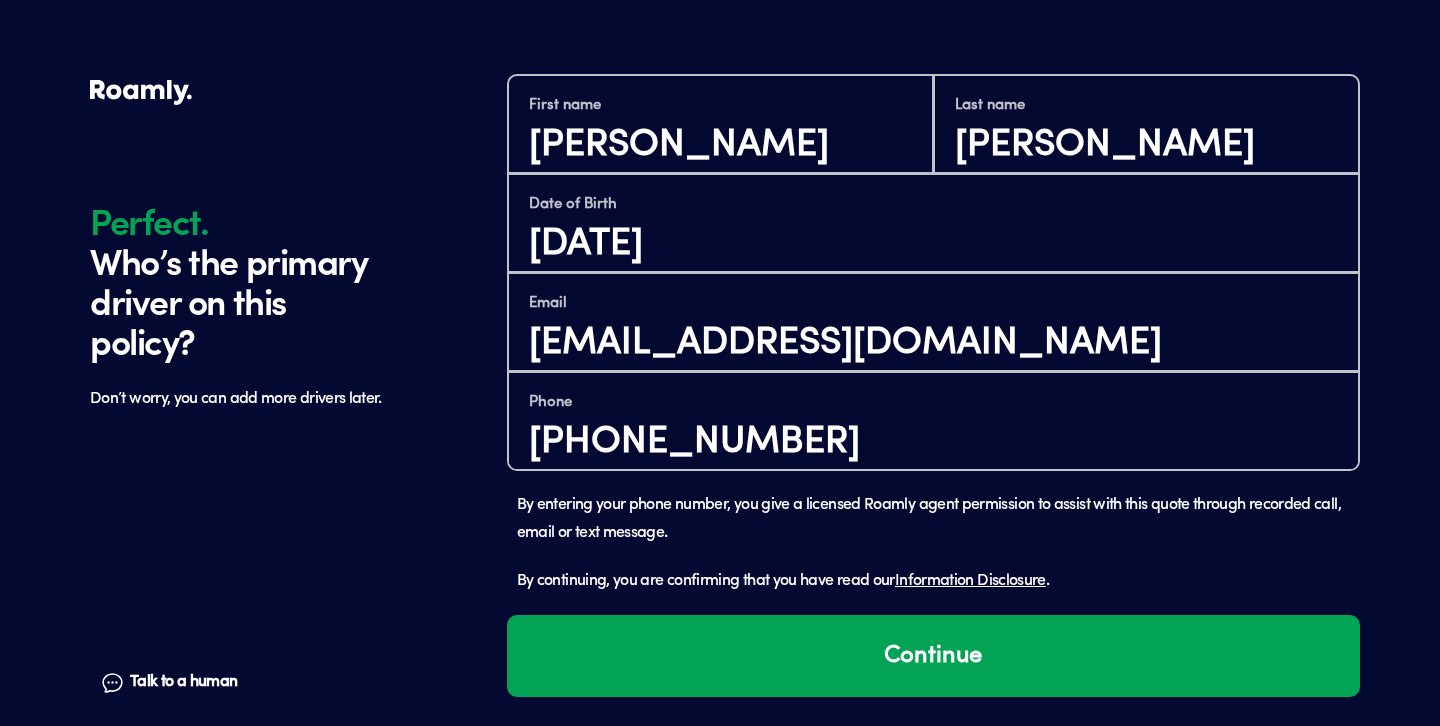 click on "First name [PERSON_NAME] name [PERSON_NAME] Date of Birth [DEMOGRAPHIC_DATA] Email [EMAIL_ADDRESS][DOMAIN_NAME] Phone [PHONE_NUMBER] By entering your phone number, you give a licensed Roamly agent permission to assist with this quote through recorded call, email or text message. By continuing, you are confirming that you have read our  Information Disclosure ." at bounding box center (933, 335) 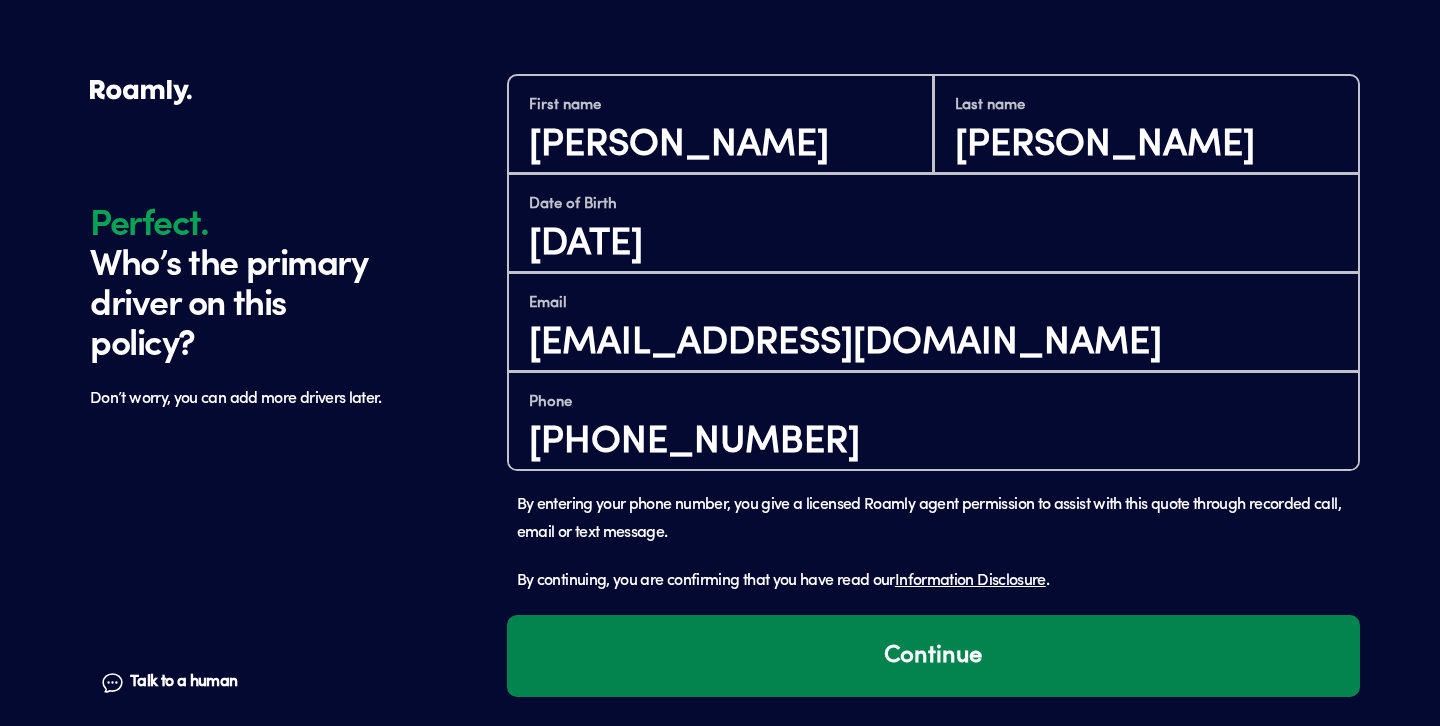 click on "Continue" at bounding box center [933, 656] 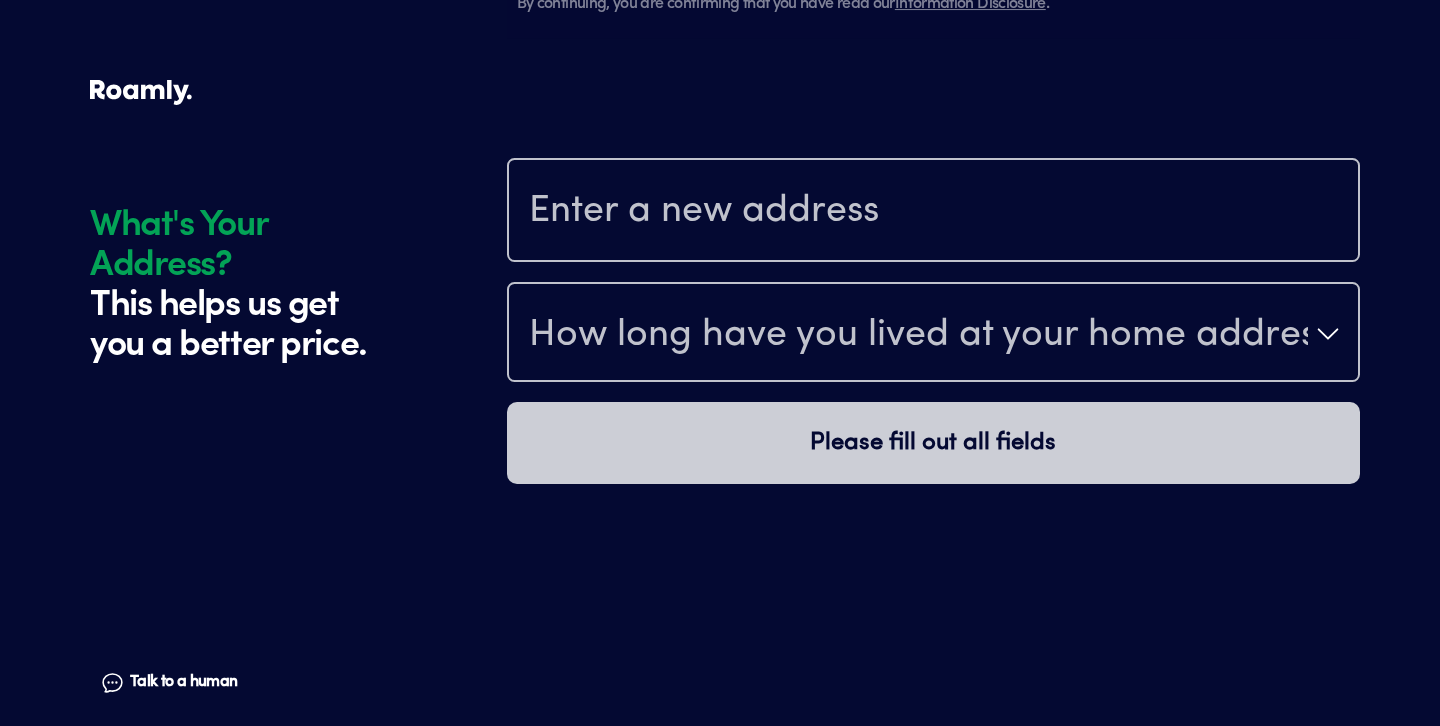 scroll, scrollTop: 1869, scrollLeft: 0, axis: vertical 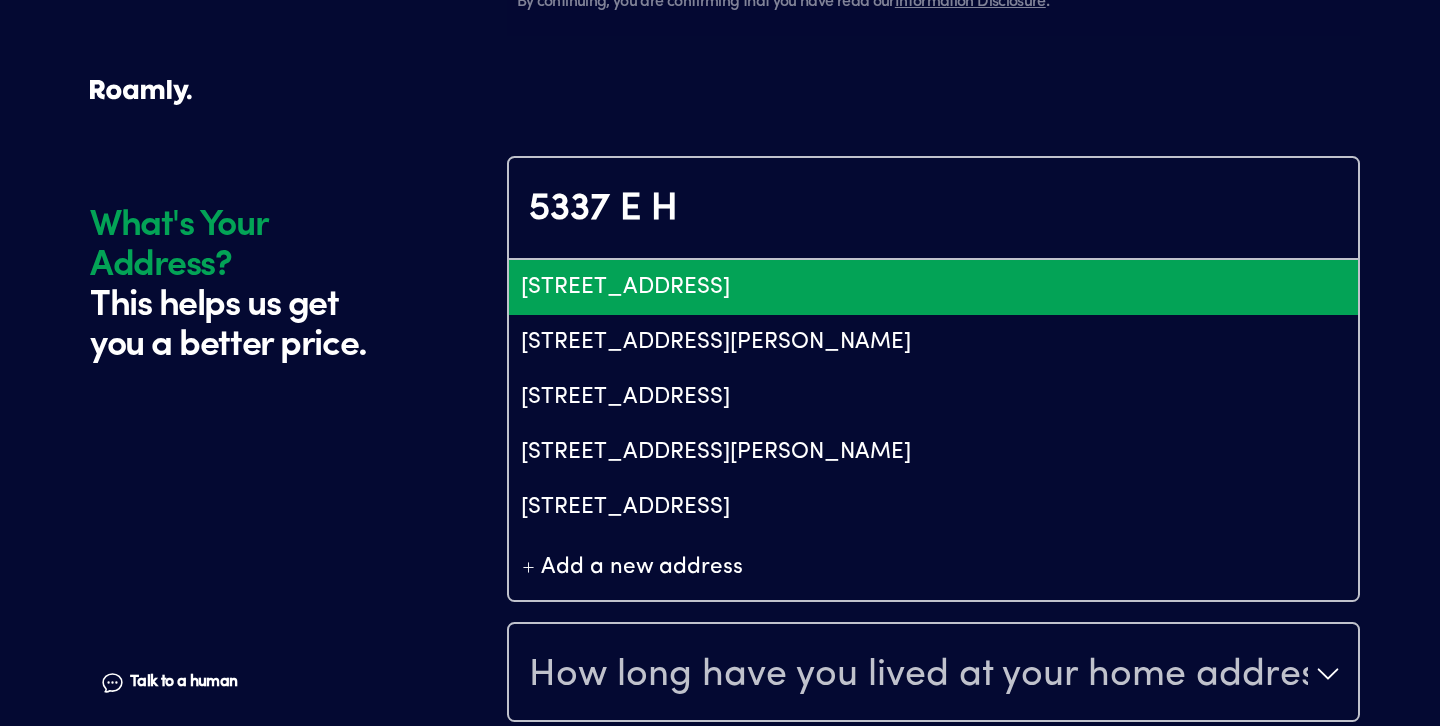 click on "[STREET_ADDRESS]" at bounding box center (933, 287) 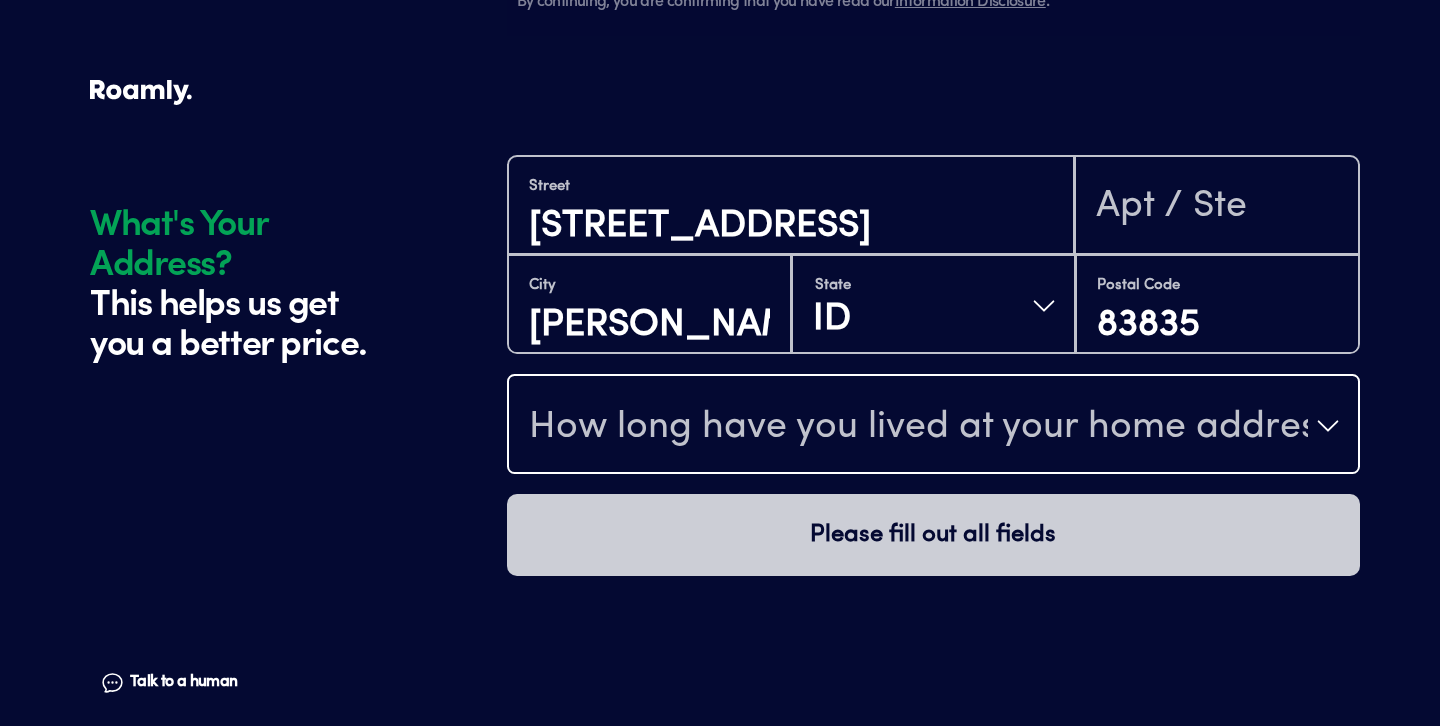 click on "How long have you lived at your home address?" at bounding box center [918, 428] 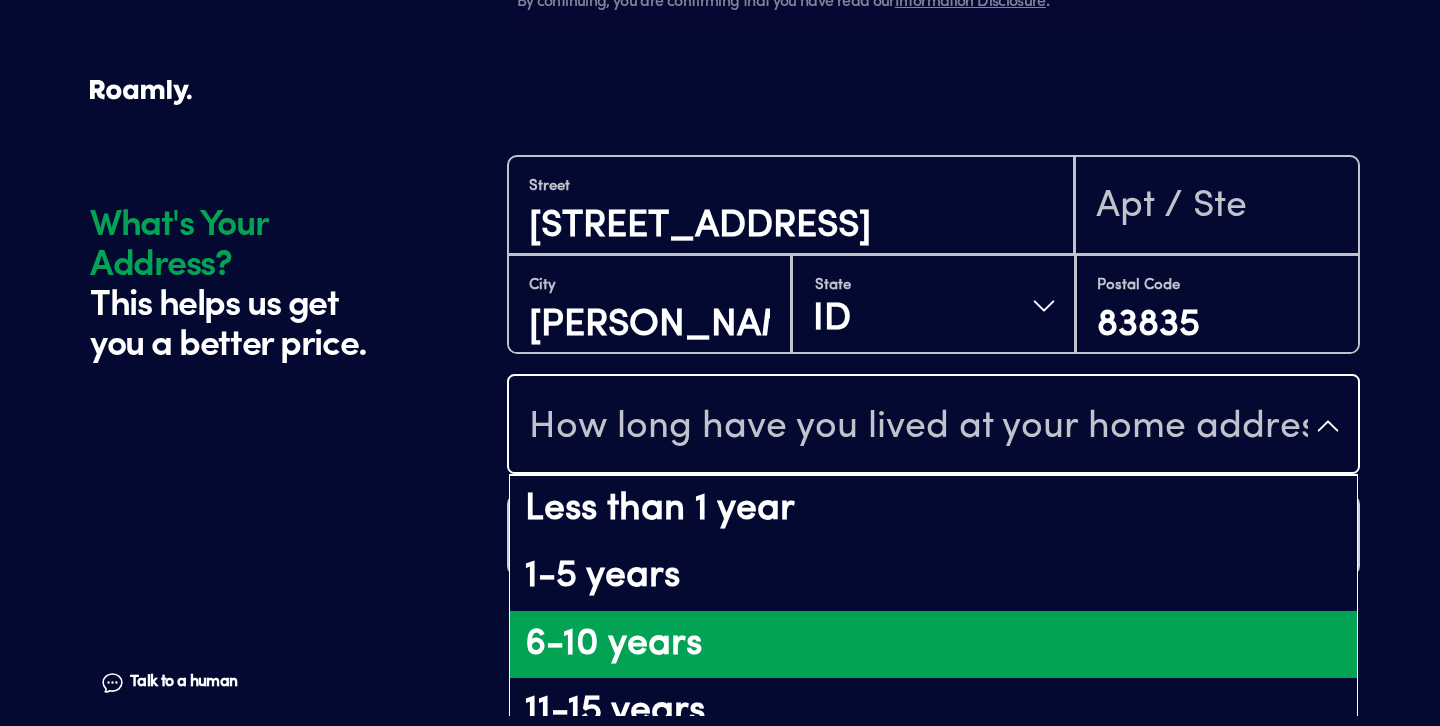 click on "6-10 years" at bounding box center [933, 645] 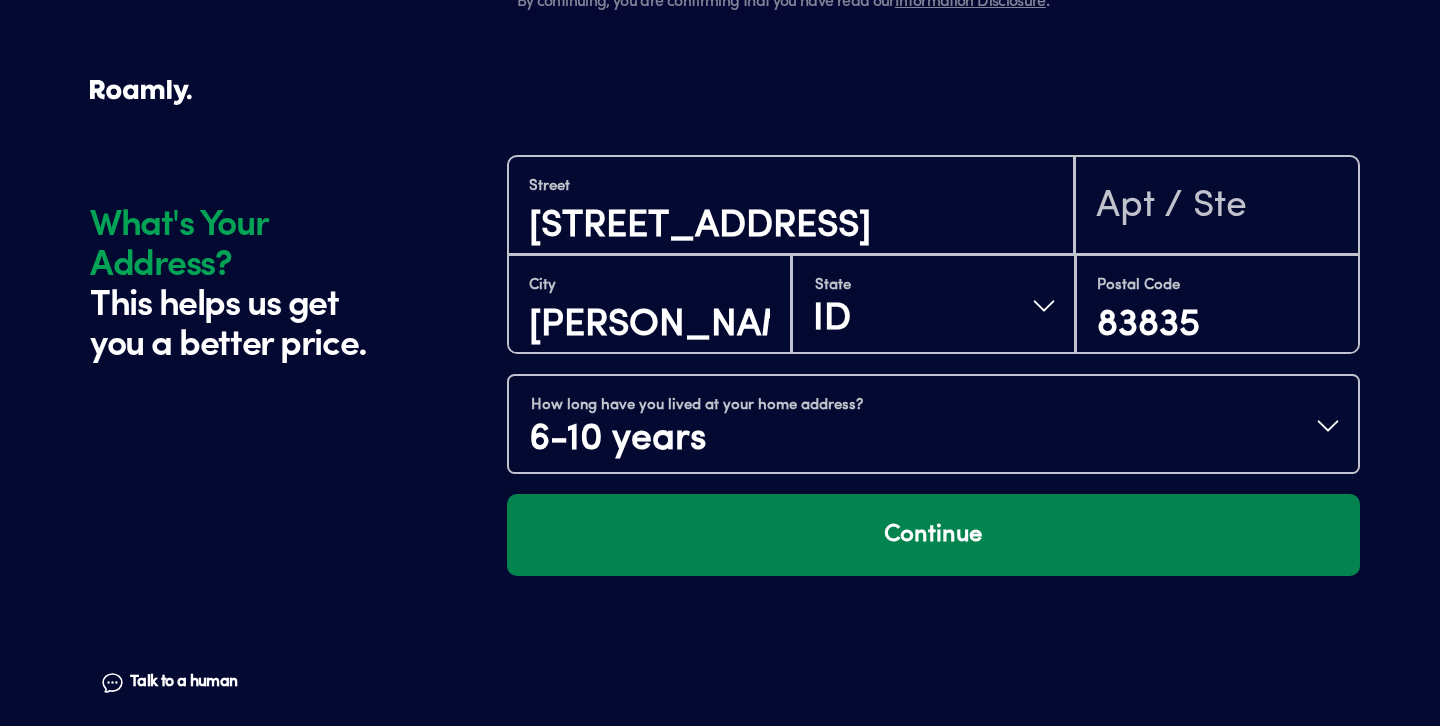 click on "Continue" at bounding box center (933, 535) 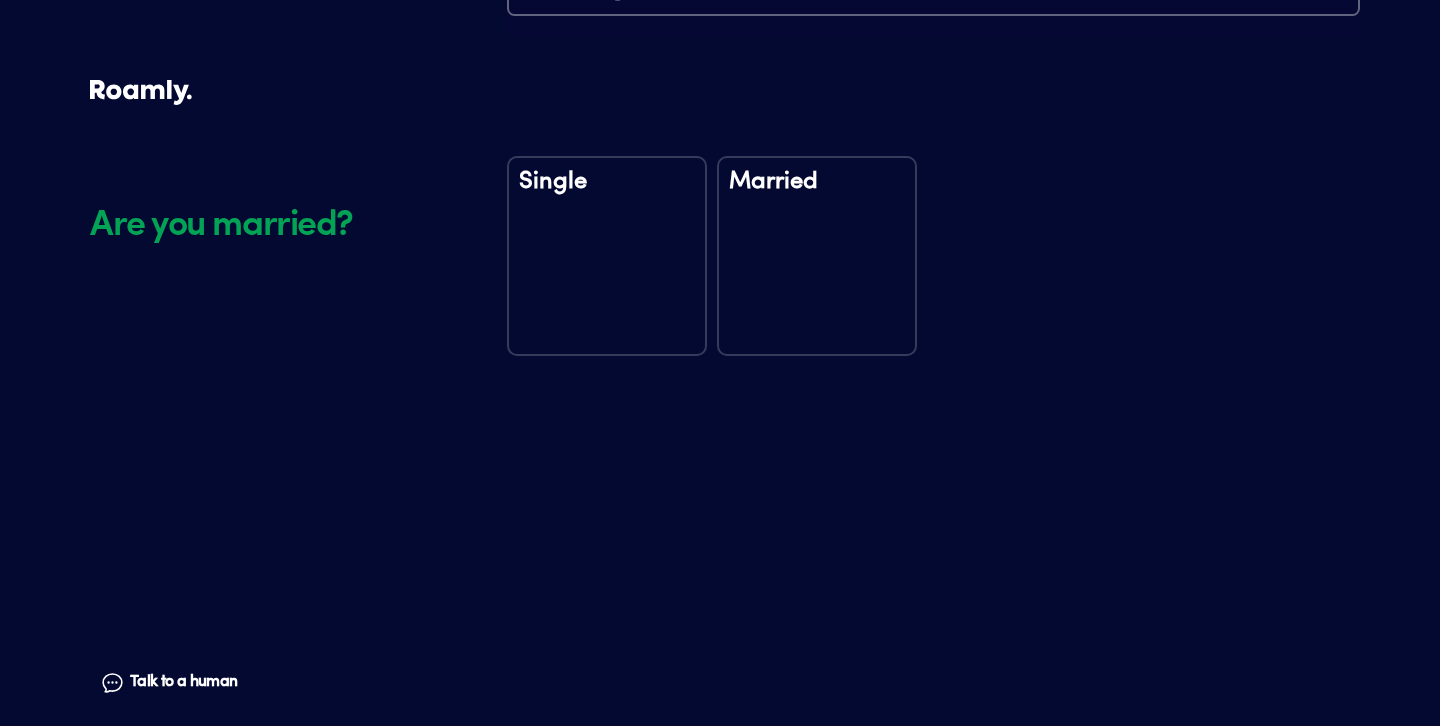 scroll, scrollTop: 2340, scrollLeft: 0, axis: vertical 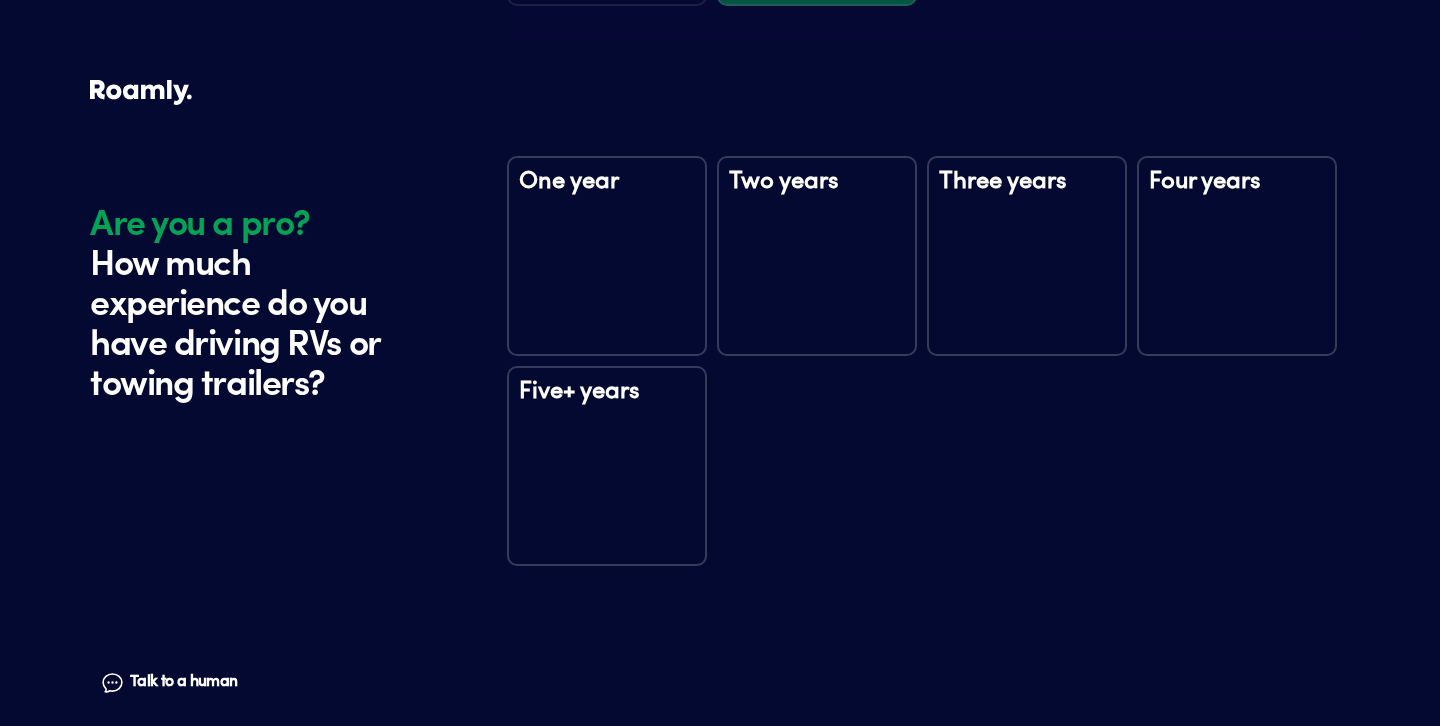 click on "Five+ years" at bounding box center (607, 466) 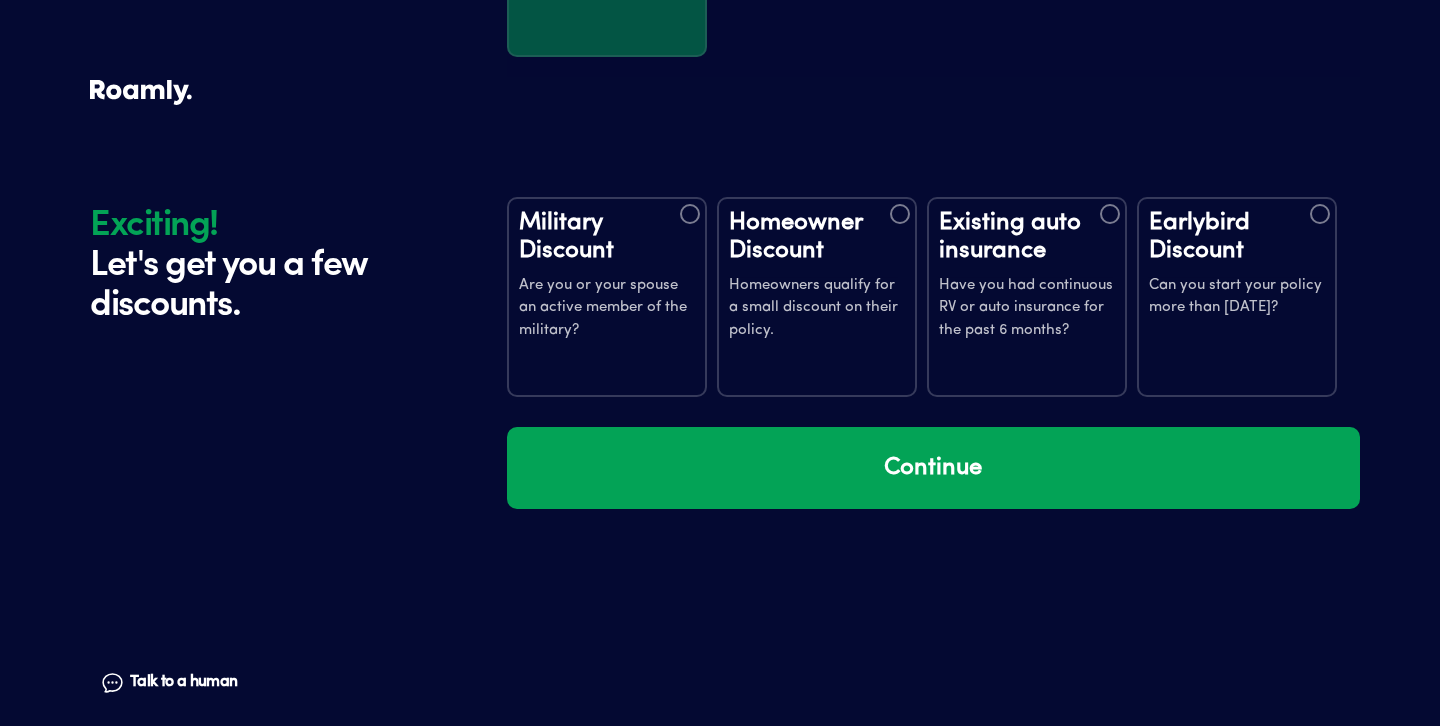 scroll, scrollTop: 3320, scrollLeft: 0, axis: vertical 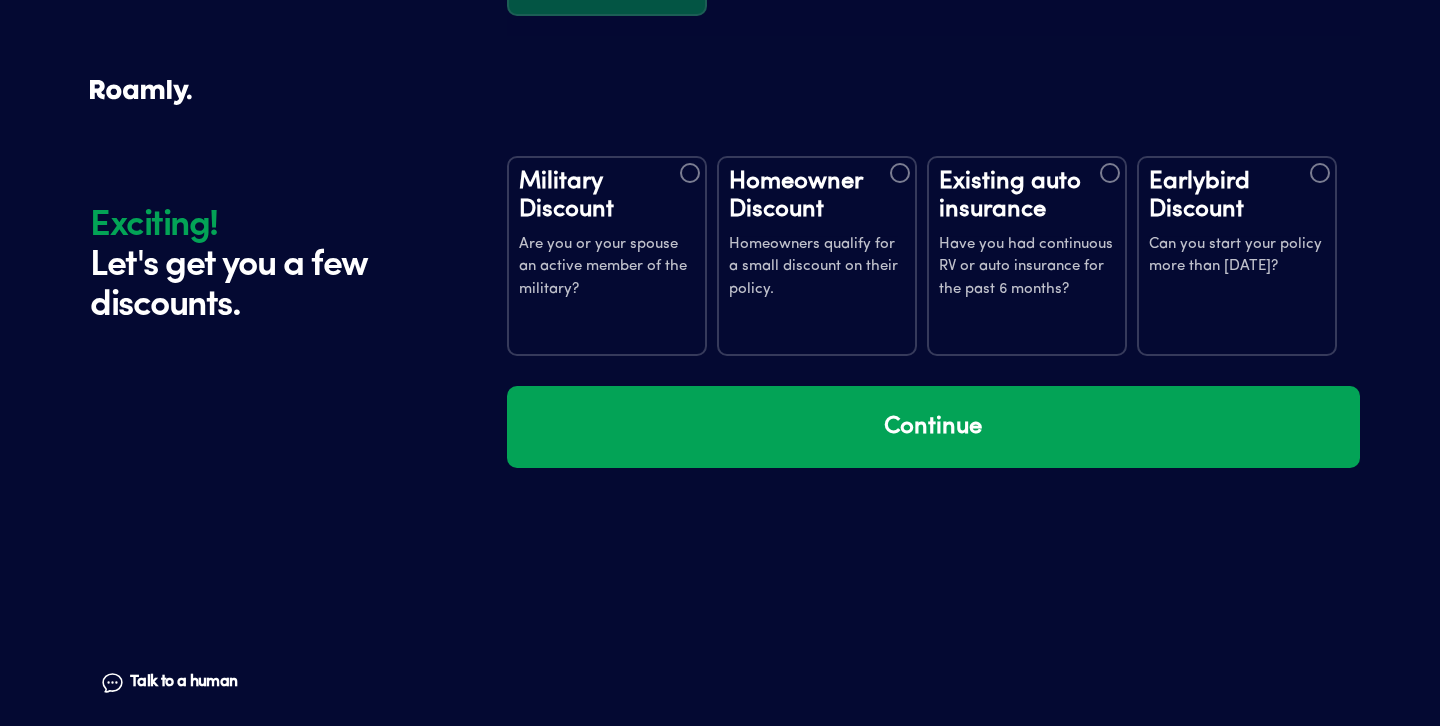 click on "Homeowners qualify for a small discount on their policy." at bounding box center [817, 268] 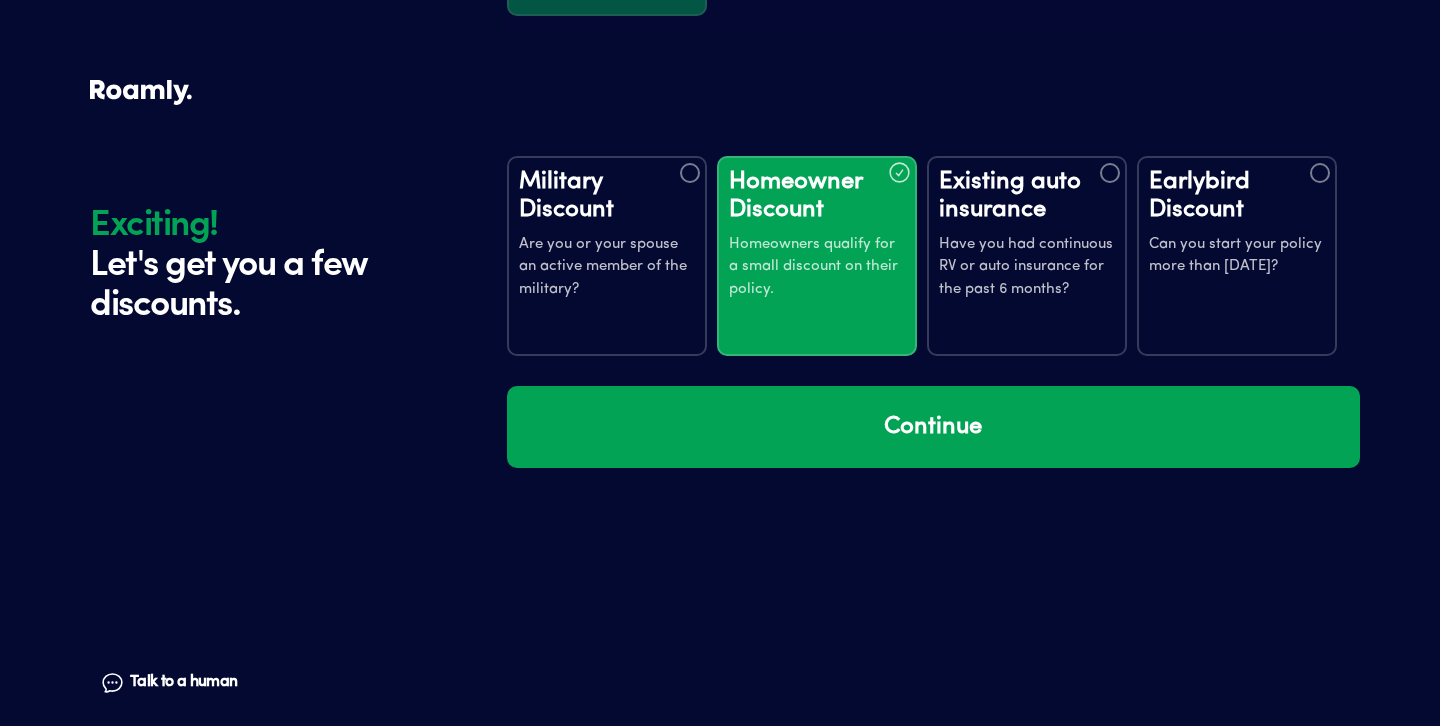 click on "Existing auto insurance Have you had continuous RV or auto insurance for the past 6 months?" at bounding box center [1027, 256] 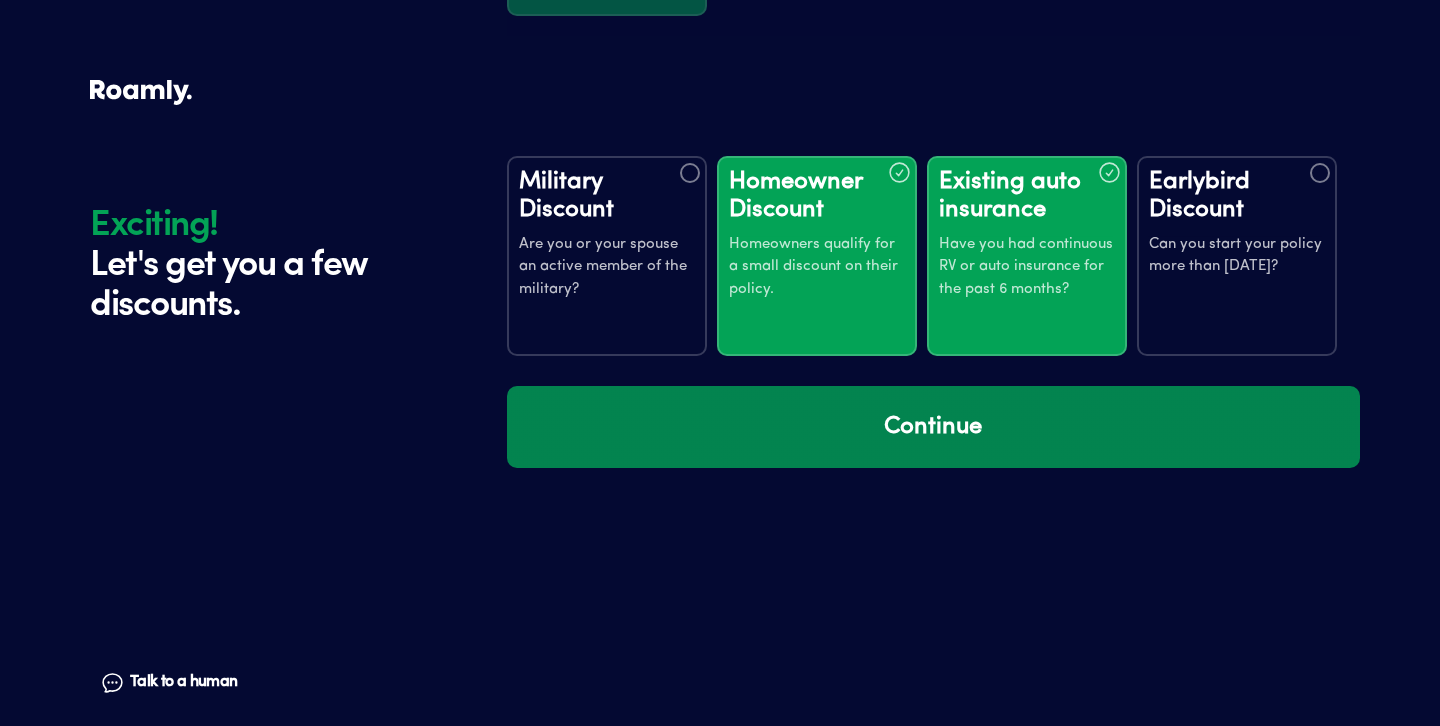 click on "Continue" at bounding box center (933, 427) 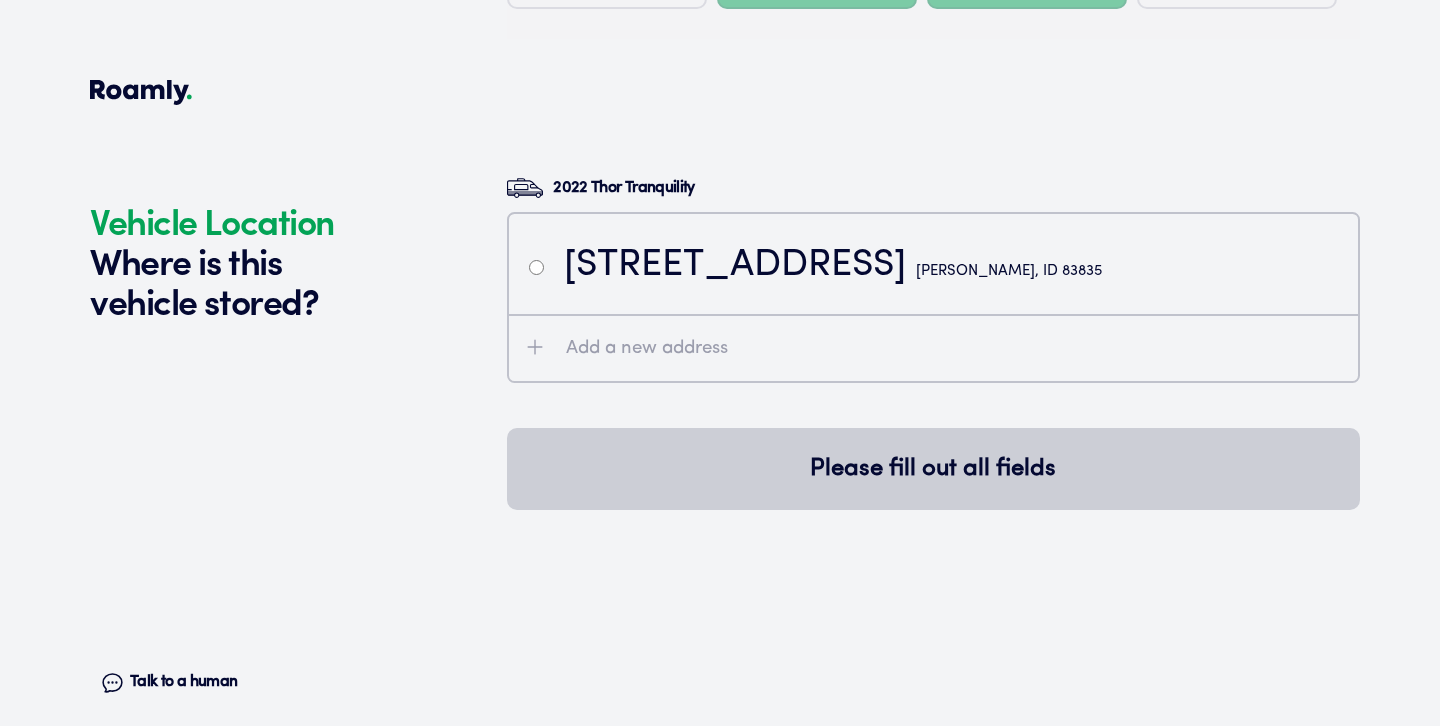 scroll, scrollTop: 3710, scrollLeft: 0, axis: vertical 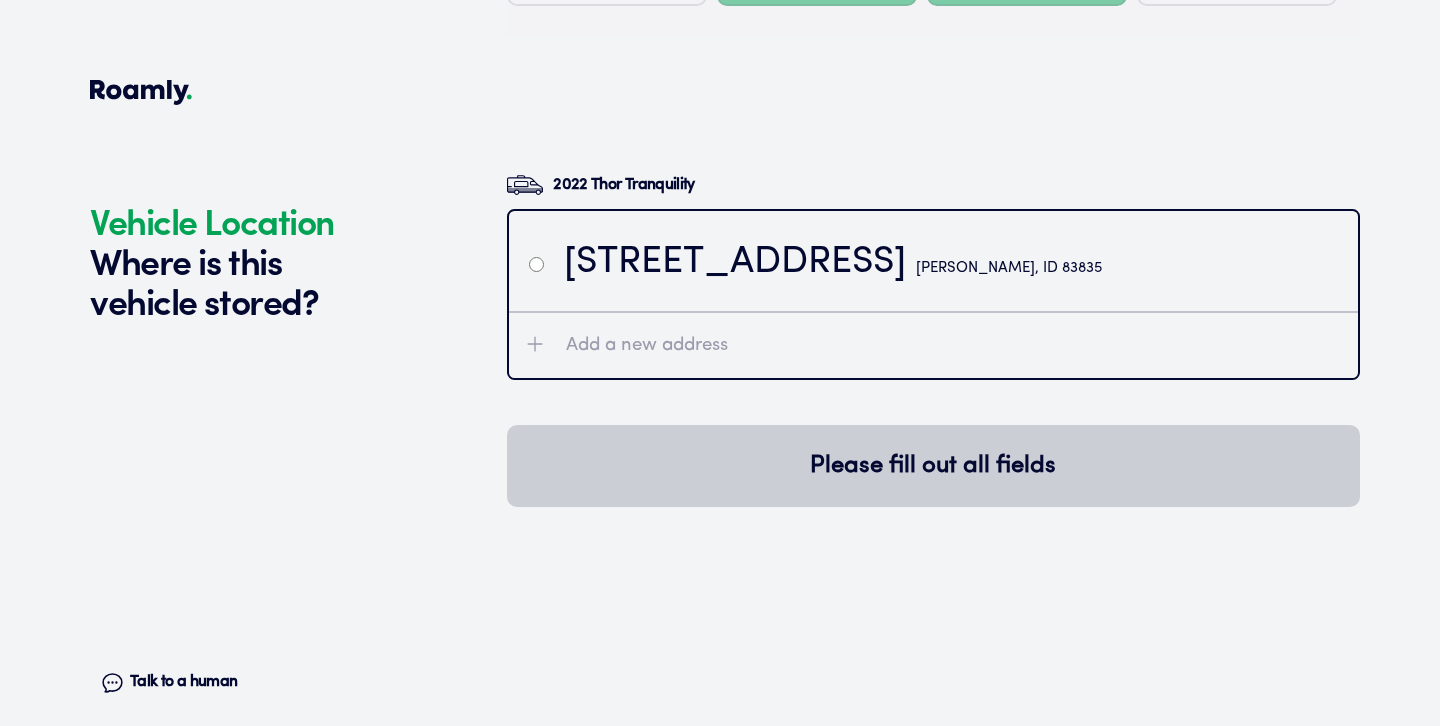 click on "[STREET_ADDRESS]" at bounding box center [833, 263] 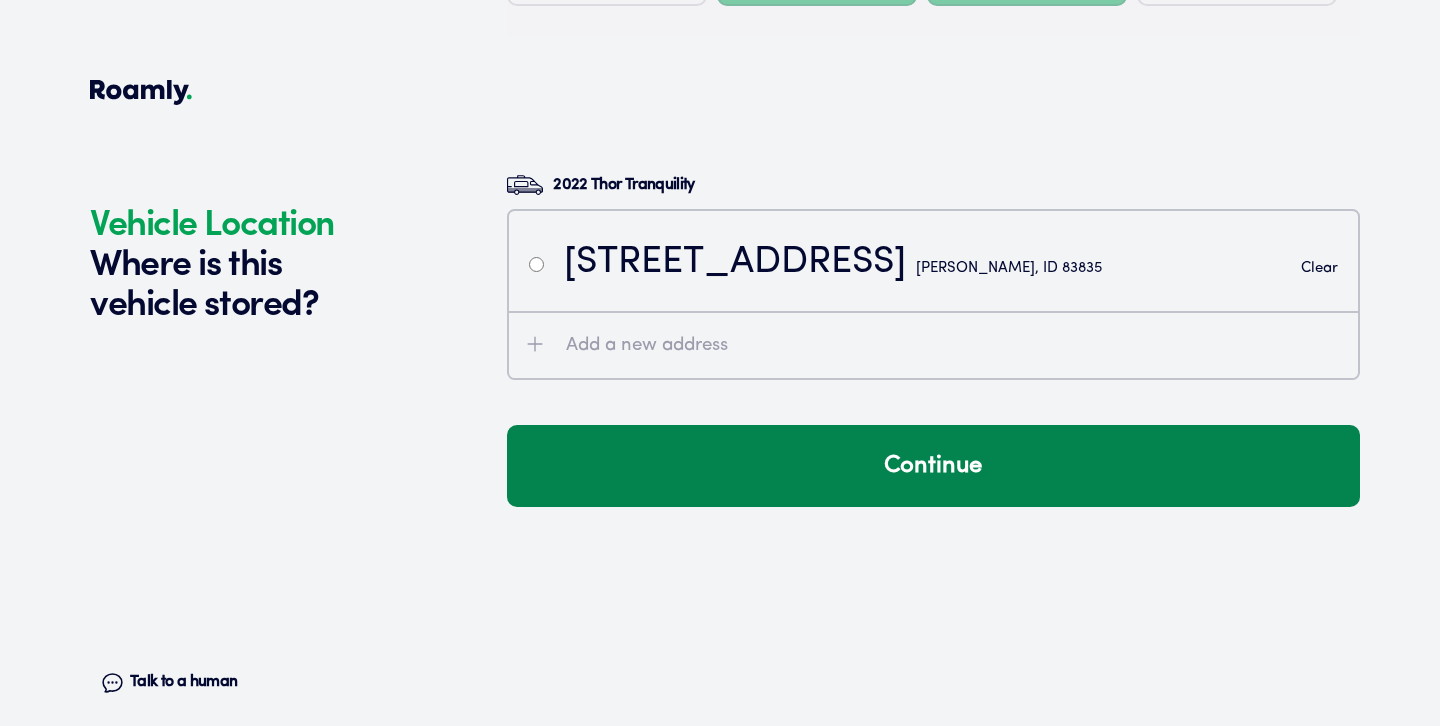 click on "Continue" at bounding box center (933, 466) 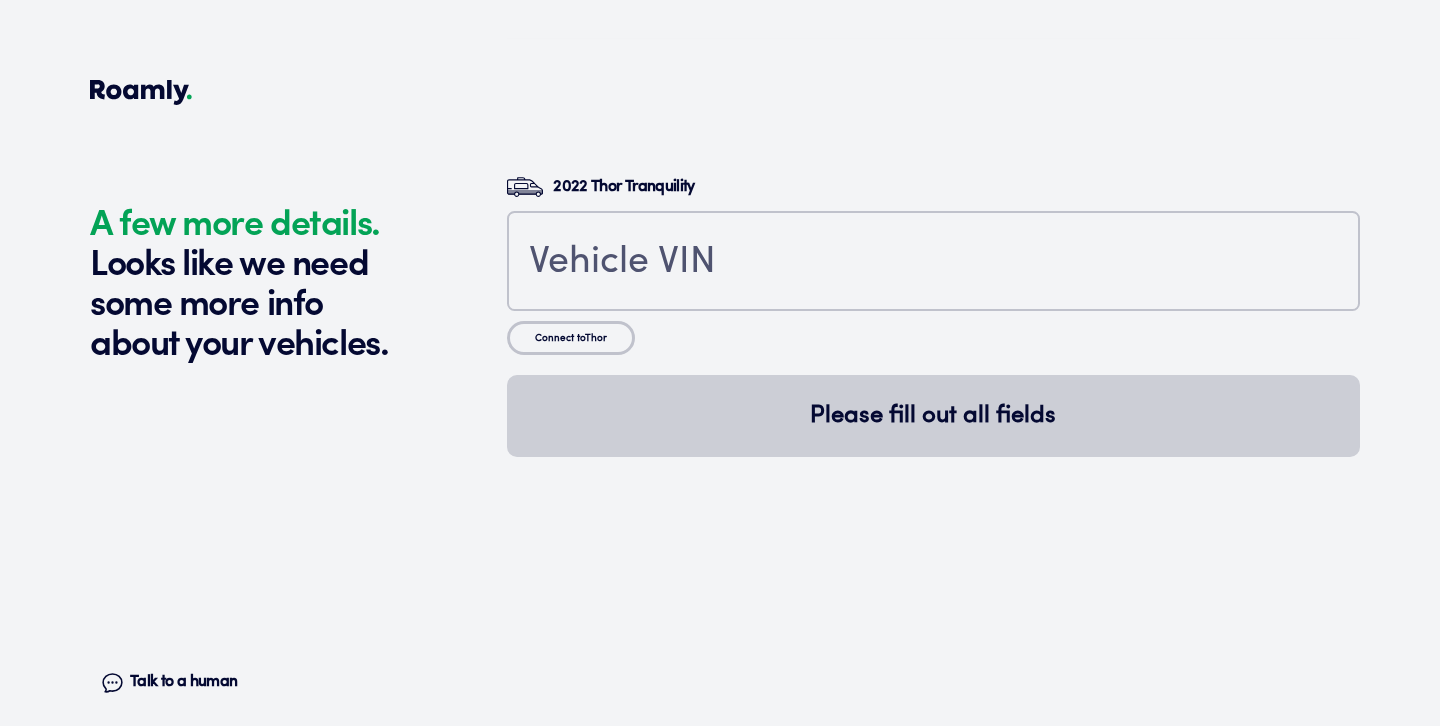 scroll, scrollTop: 4149, scrollLeft: 0, axis: vertical 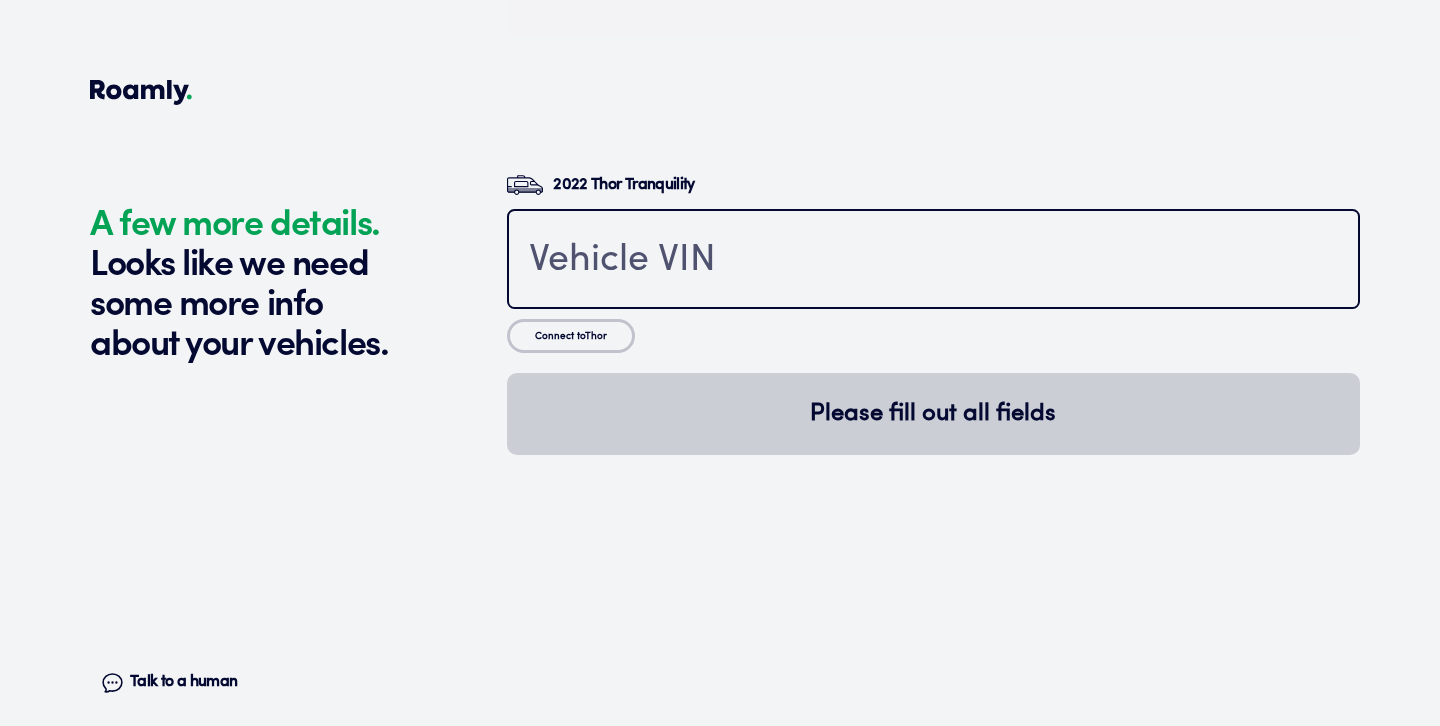 click at bounding box center [933, 261] 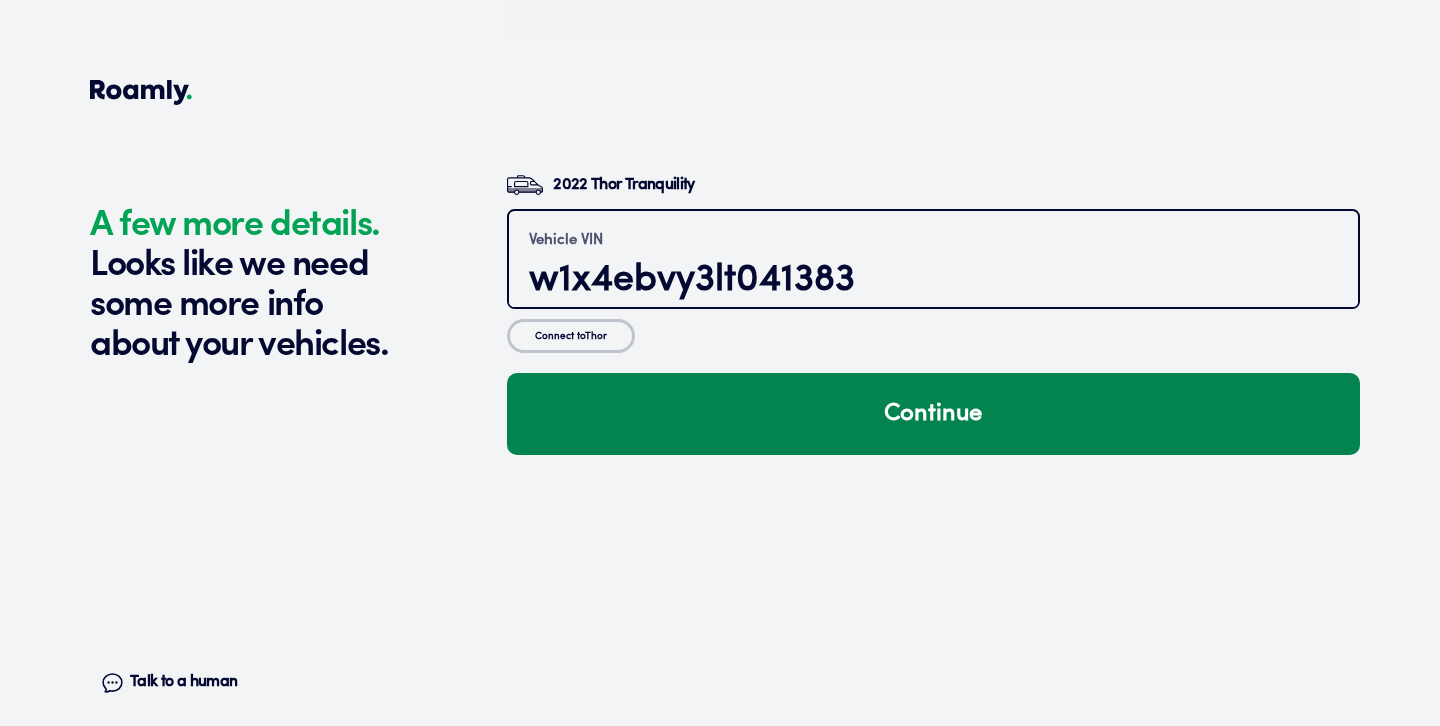 type on "w1x4ebvy3lt041383" 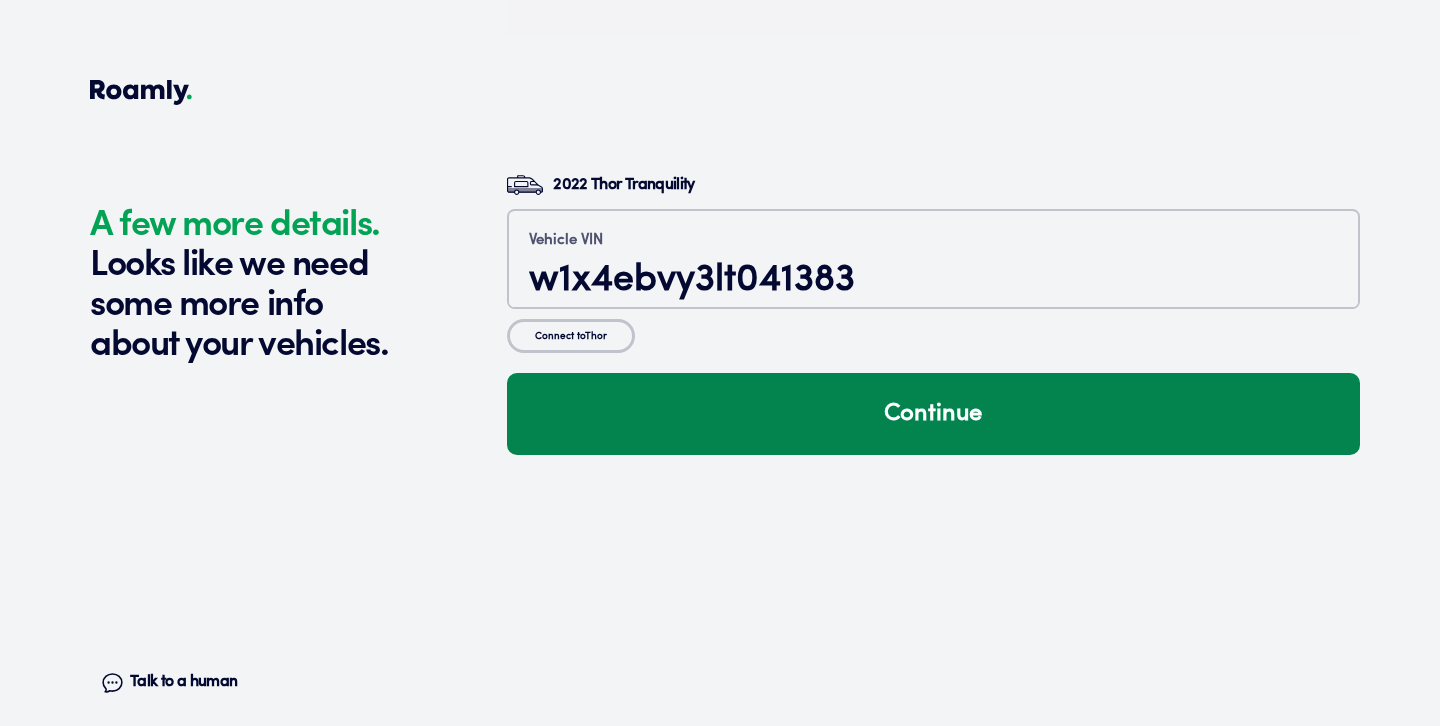 click on "Continue" at bounding box center [933, 414] 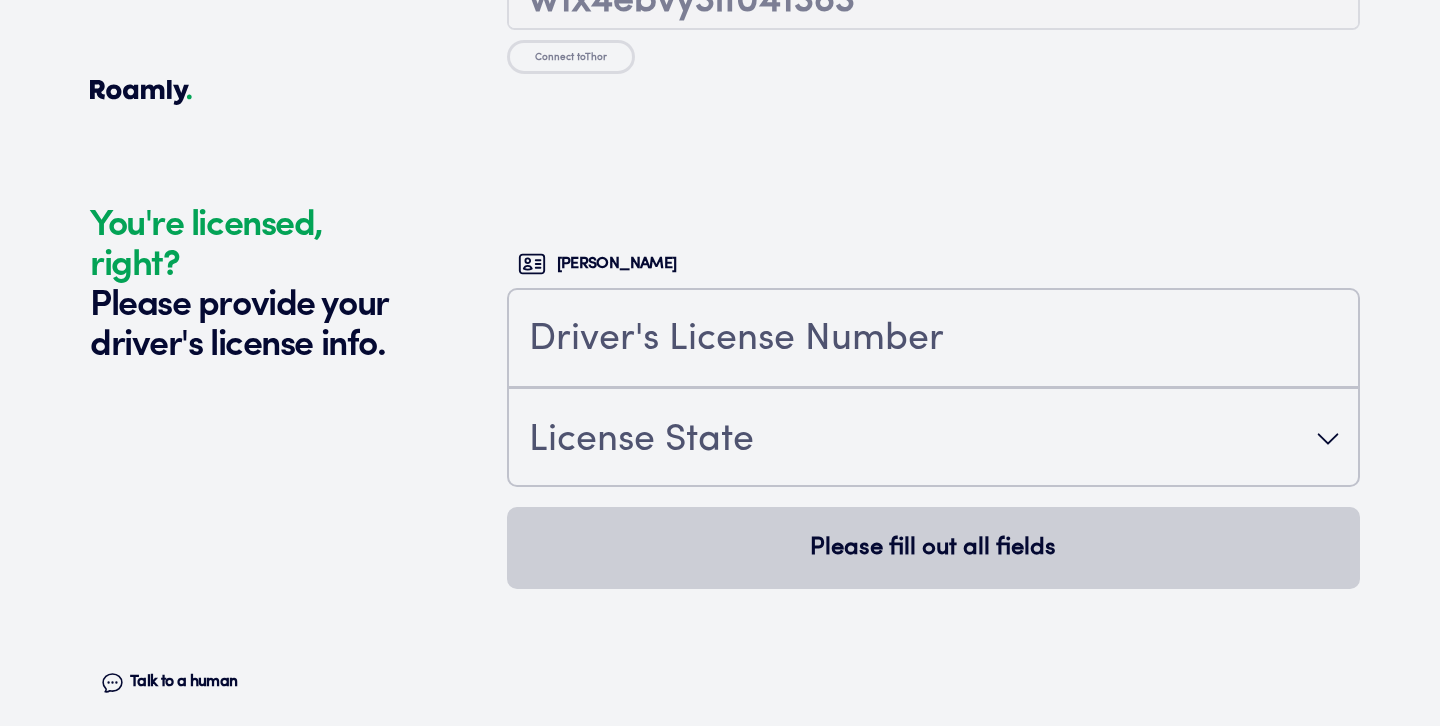 scroll, scrollTop: 4536, scrollLeft: 0, axis: vertical 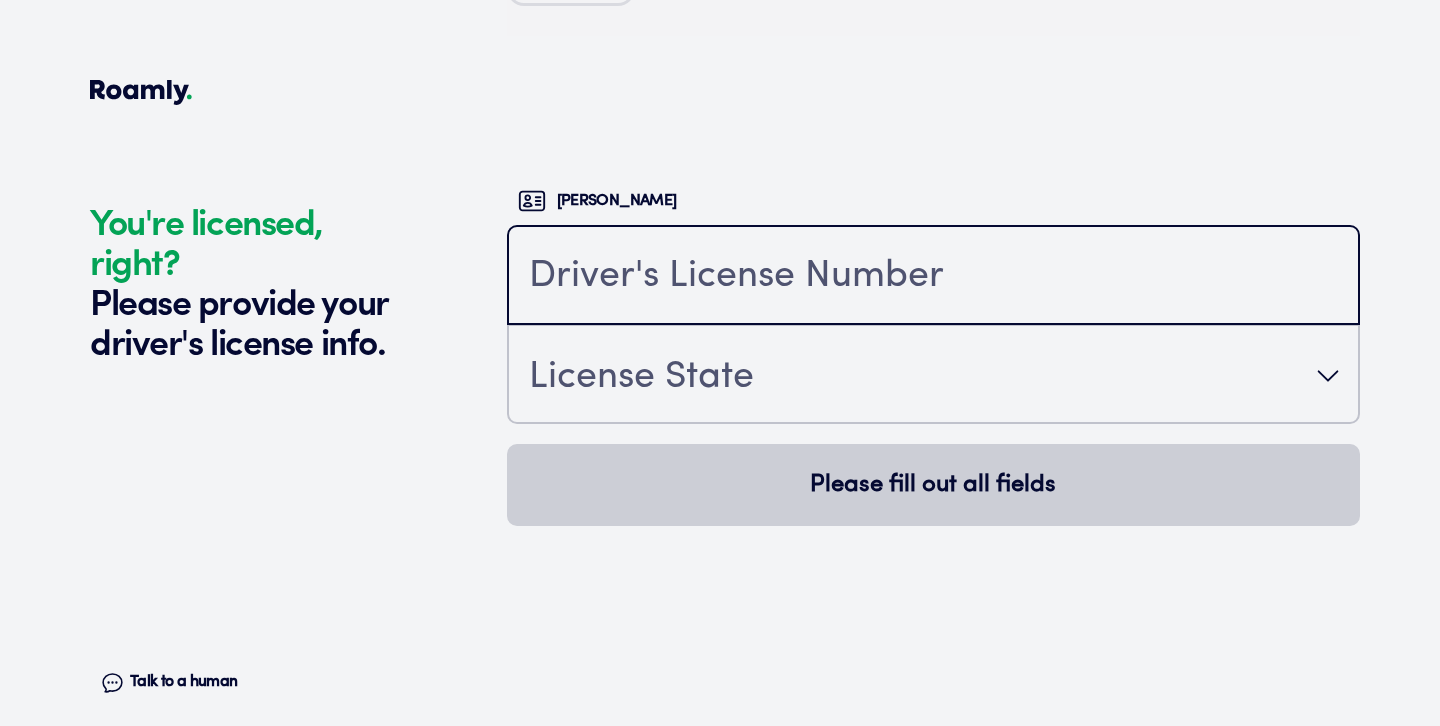 click at bounding box center [933, 277] 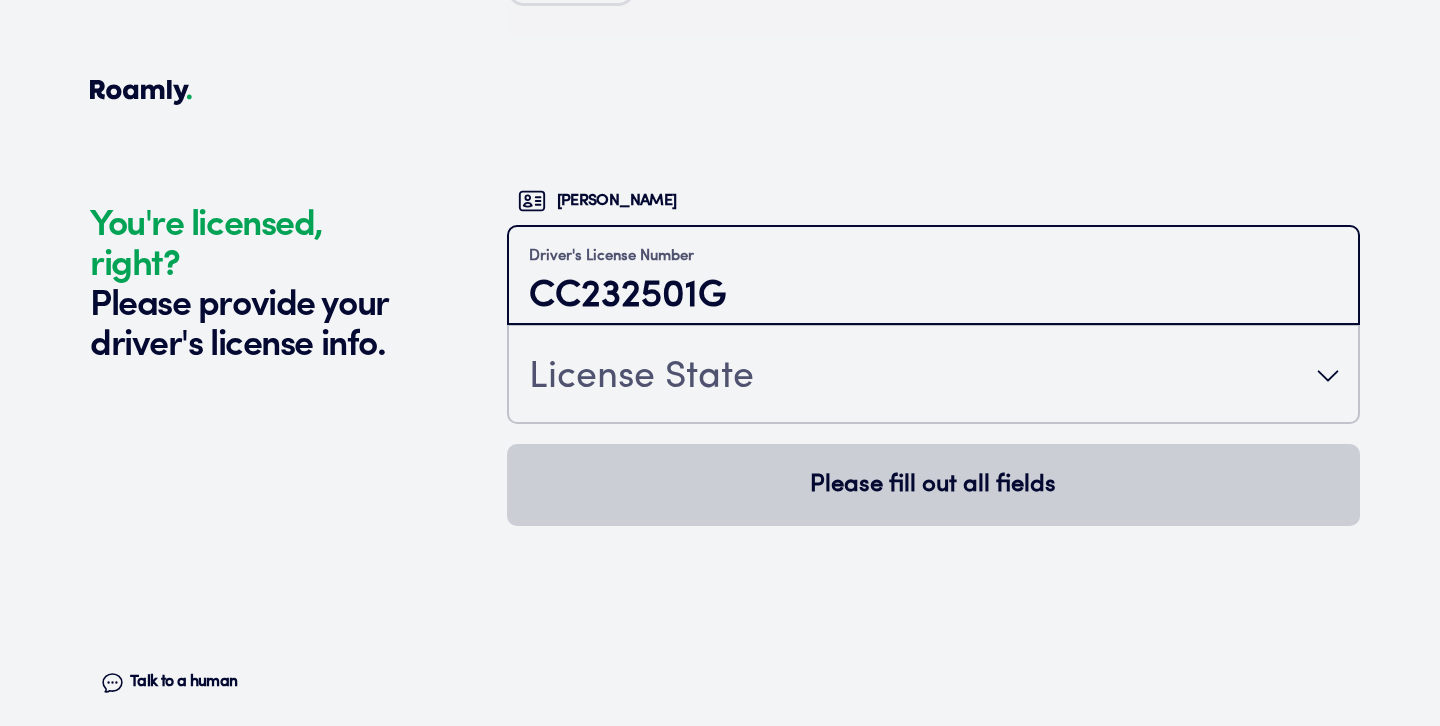 type on "CC232501G" 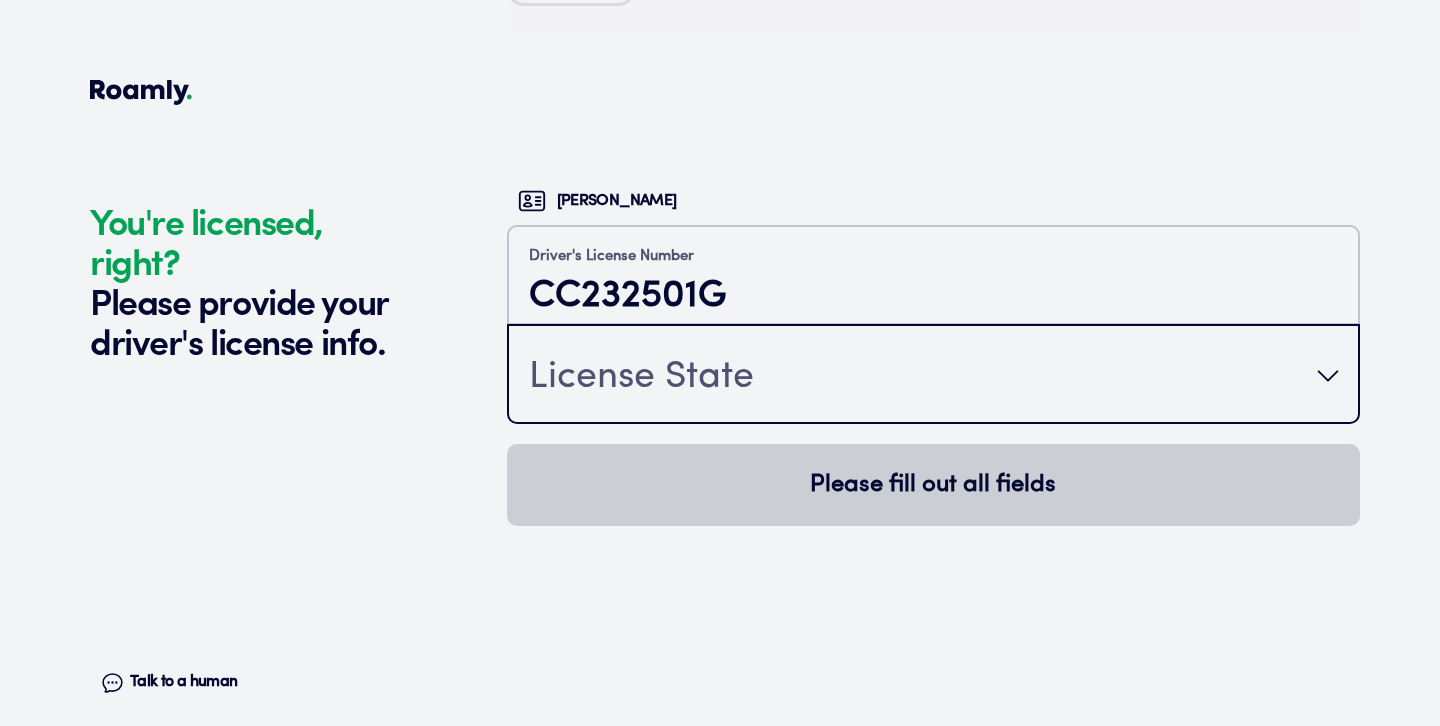 click on "License State" at bounding box center (933, 376) 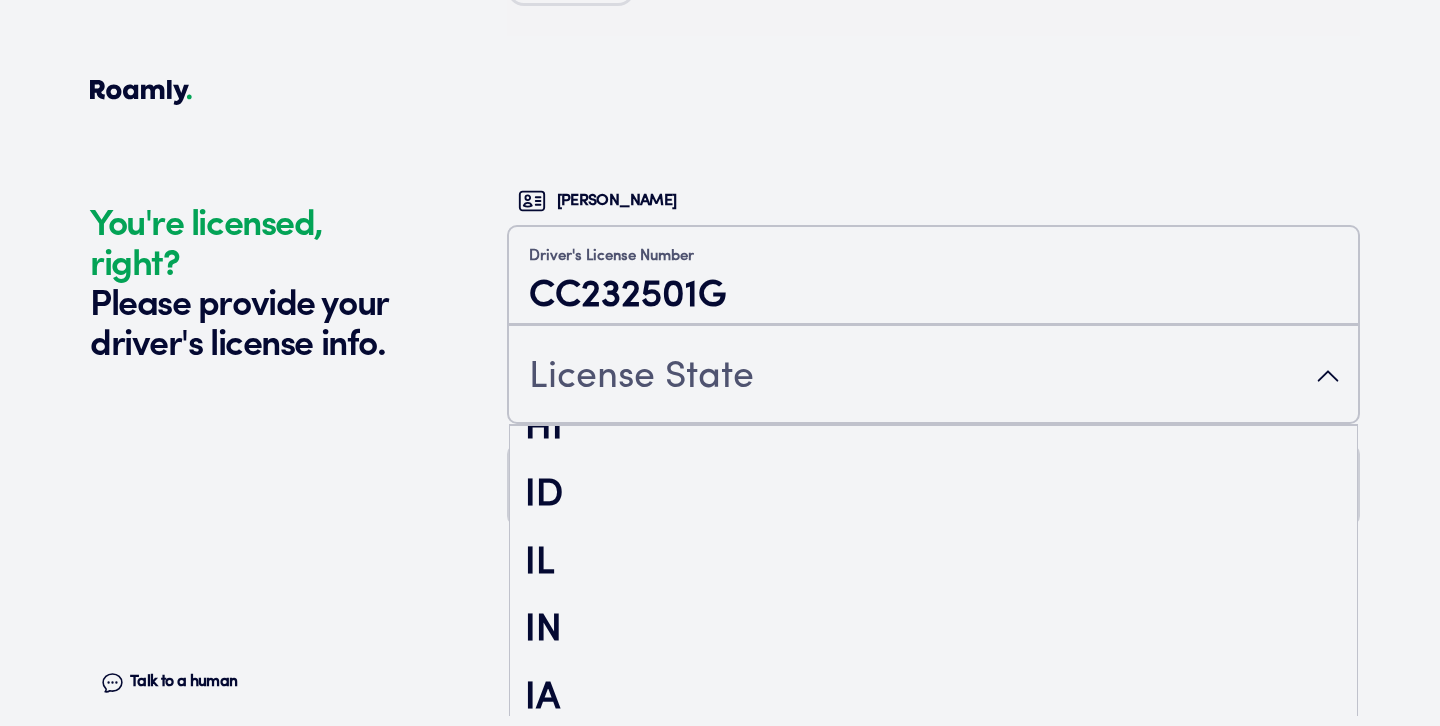 scroll, scrollTop: 986, scrollLeft: 0, axis: vertical 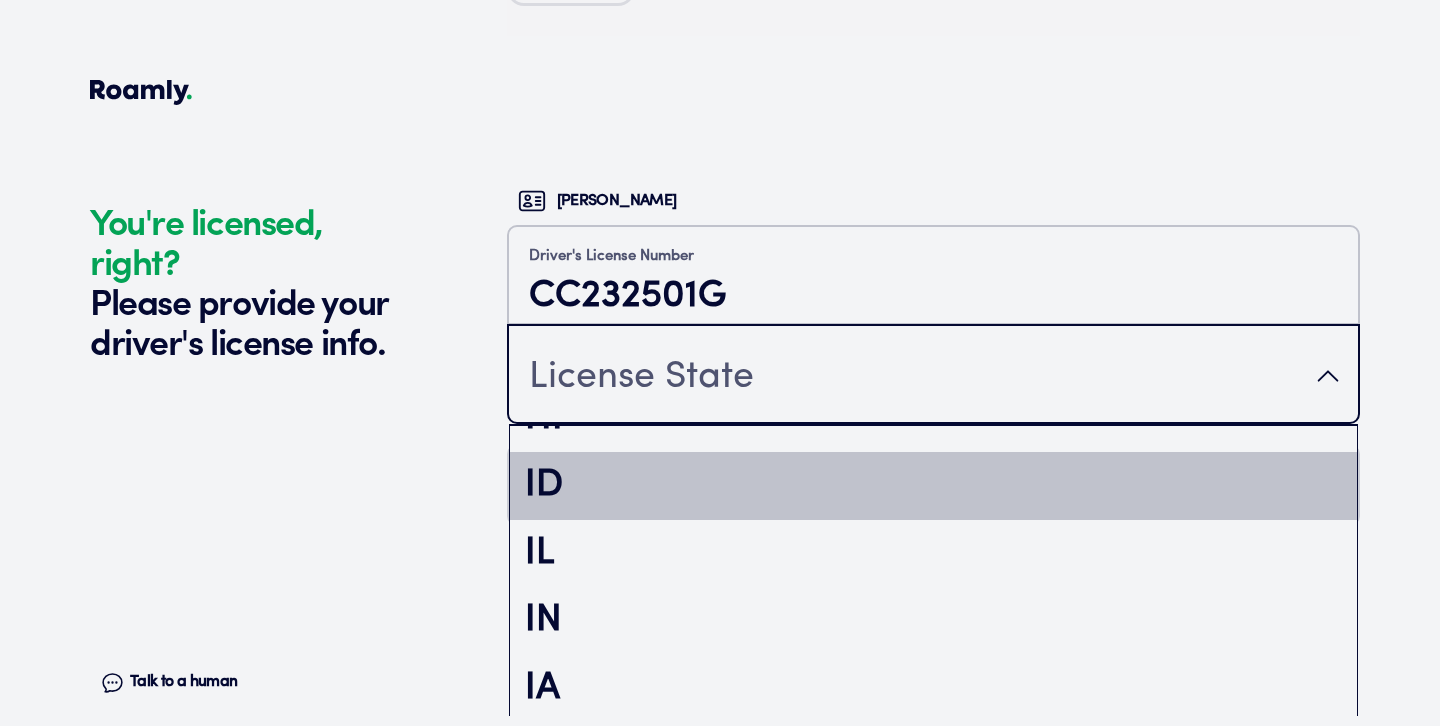 click on "ID" at bounding box center [933, 486] 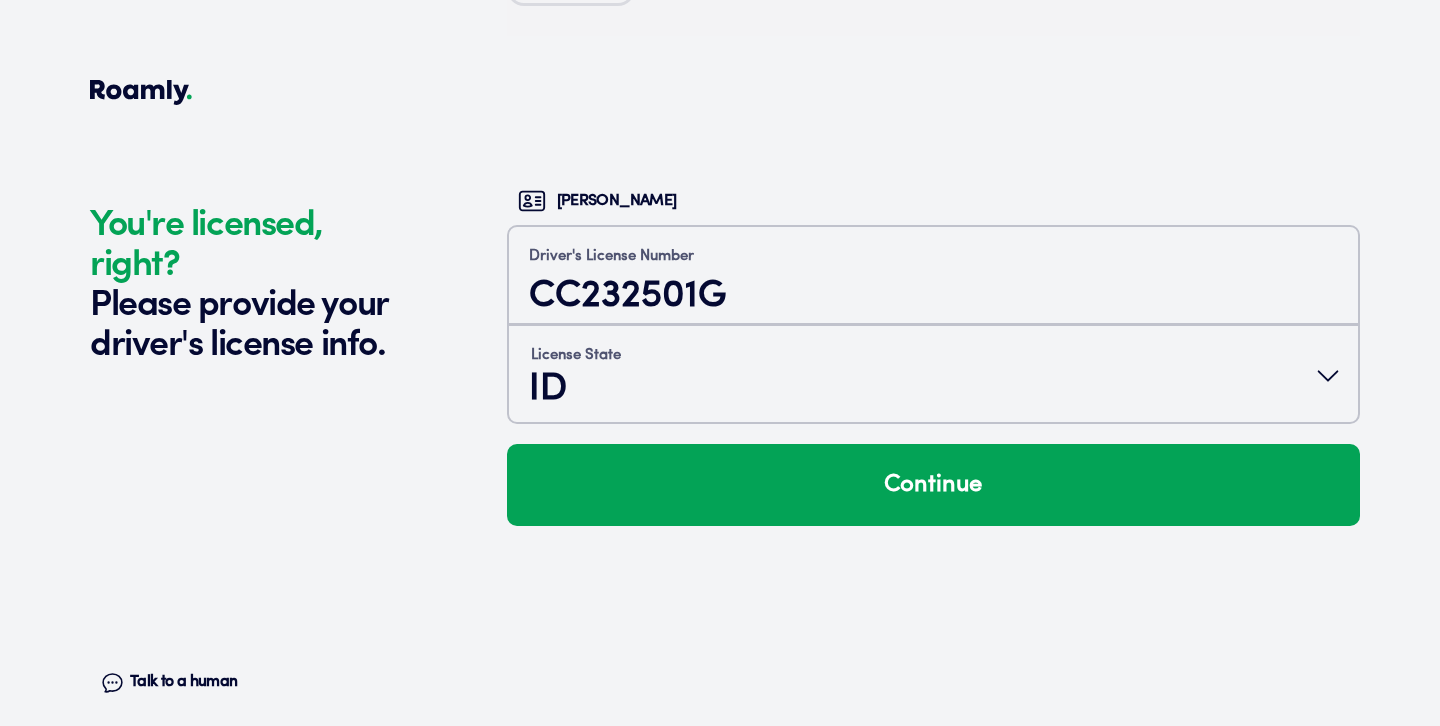 click on "[PERSON_NAME] Driver's License Number [DRIVERS_LICENSE_NUMBER] License State [US_STATE] Continue" at bounding box center (933, 426) 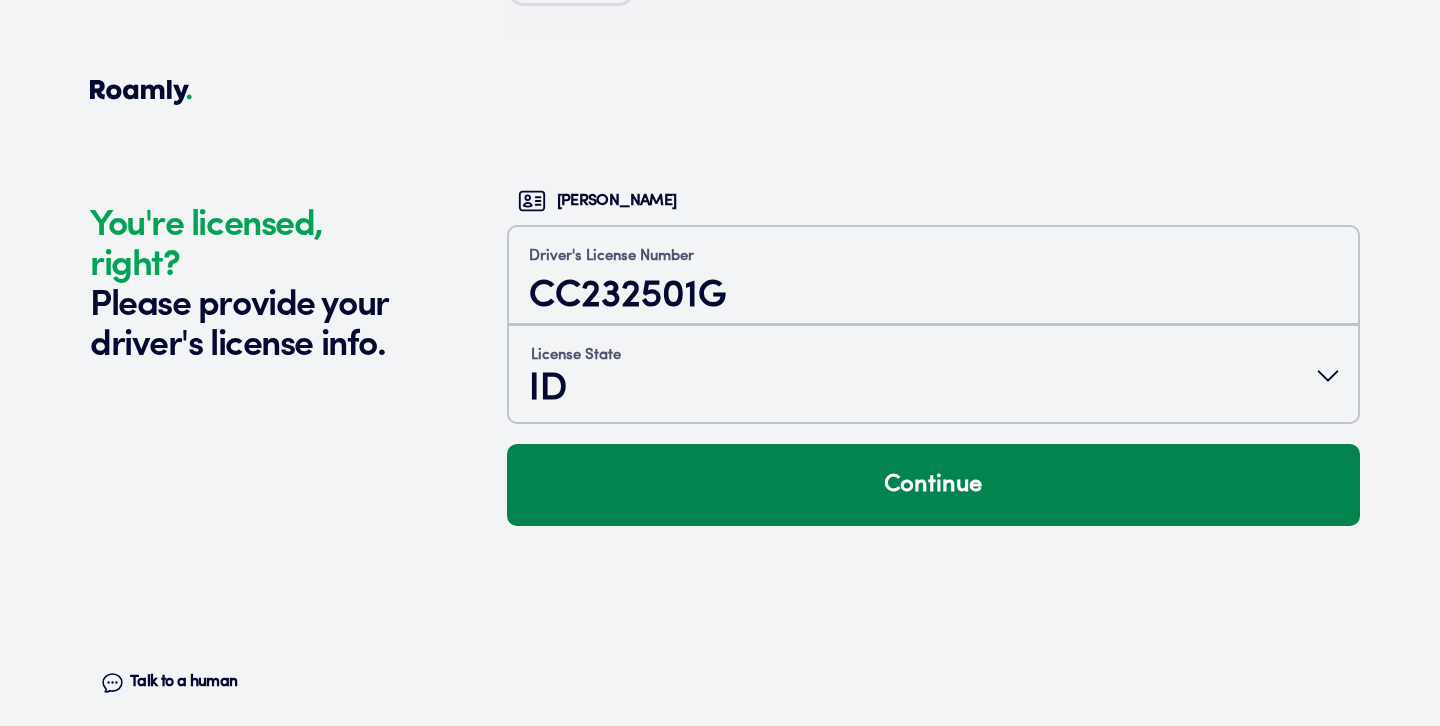 click on "Continue" at bounding box center [933, 485] 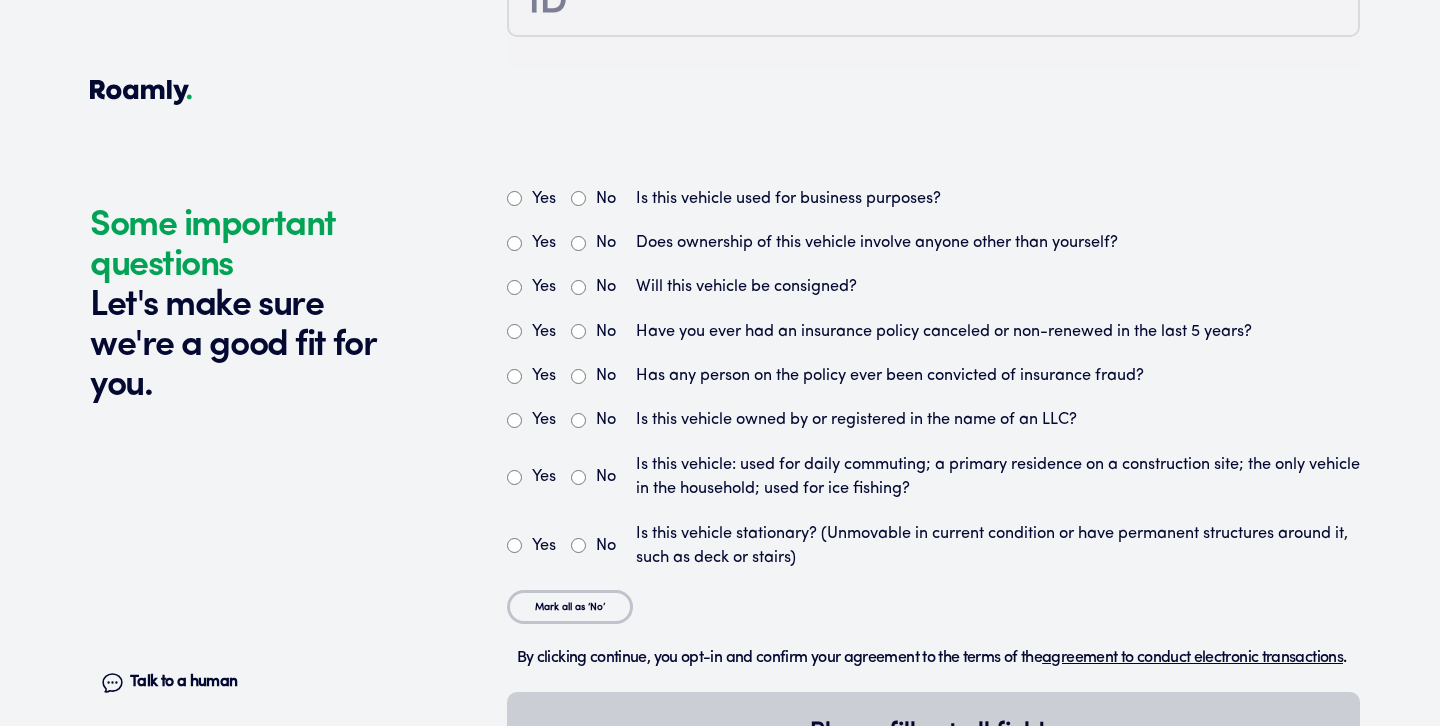 scroll, scrollTop: 5009, scrollLeft: 0, axis: vertical 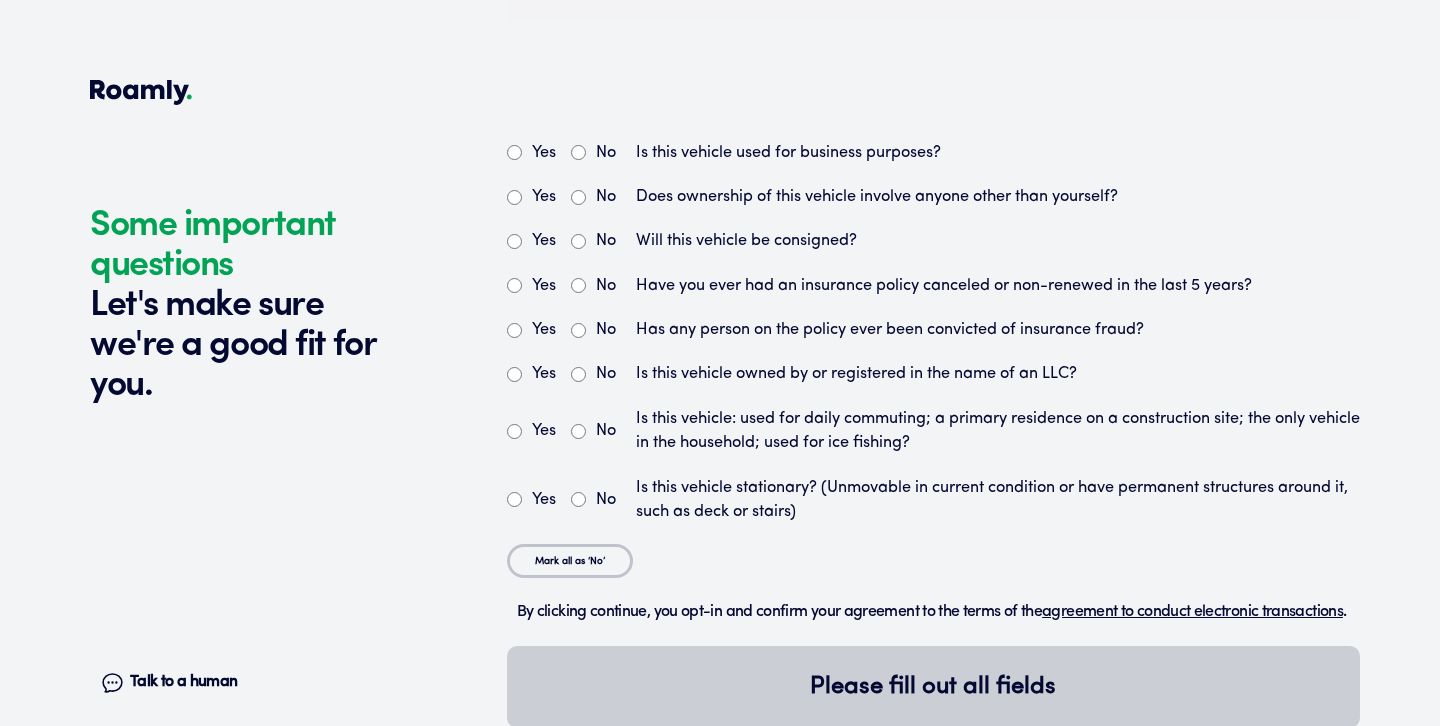 click on "No" at bounding box center (606, 153) 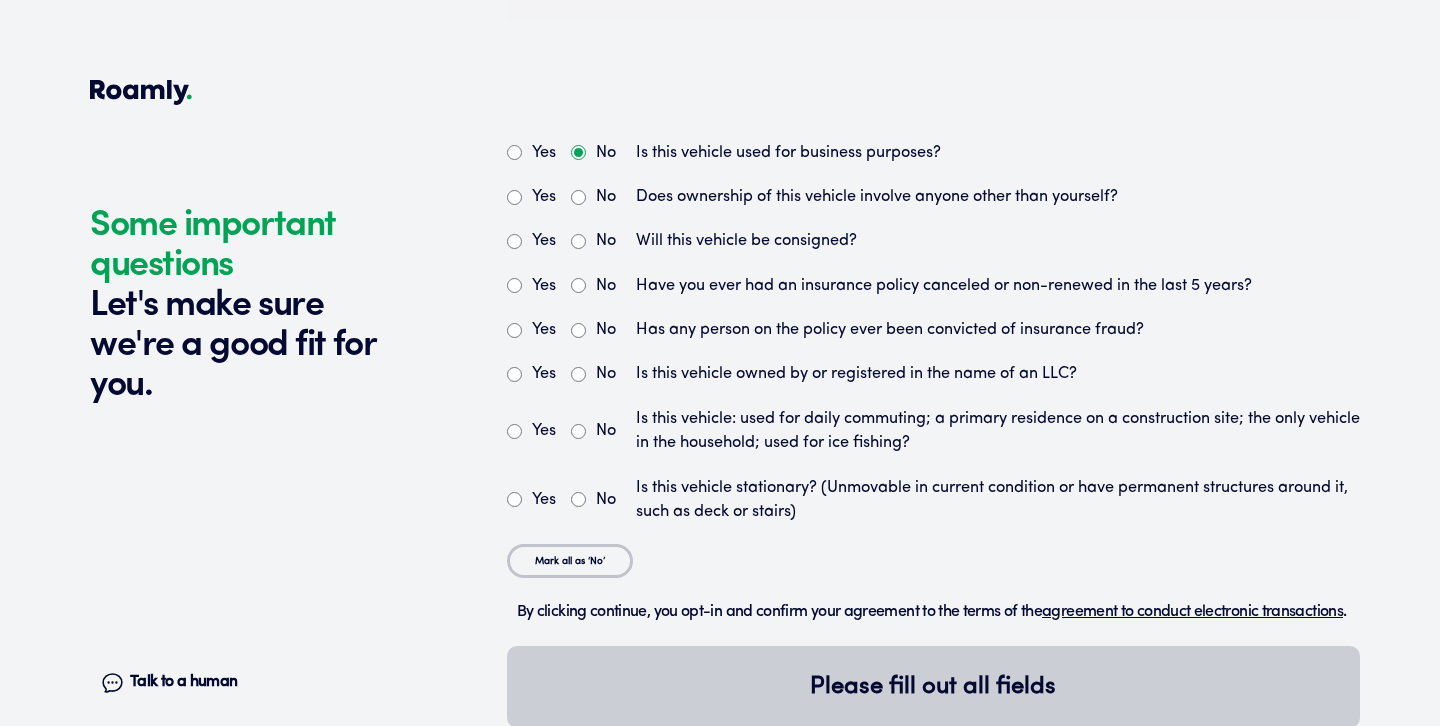 radio on "true" 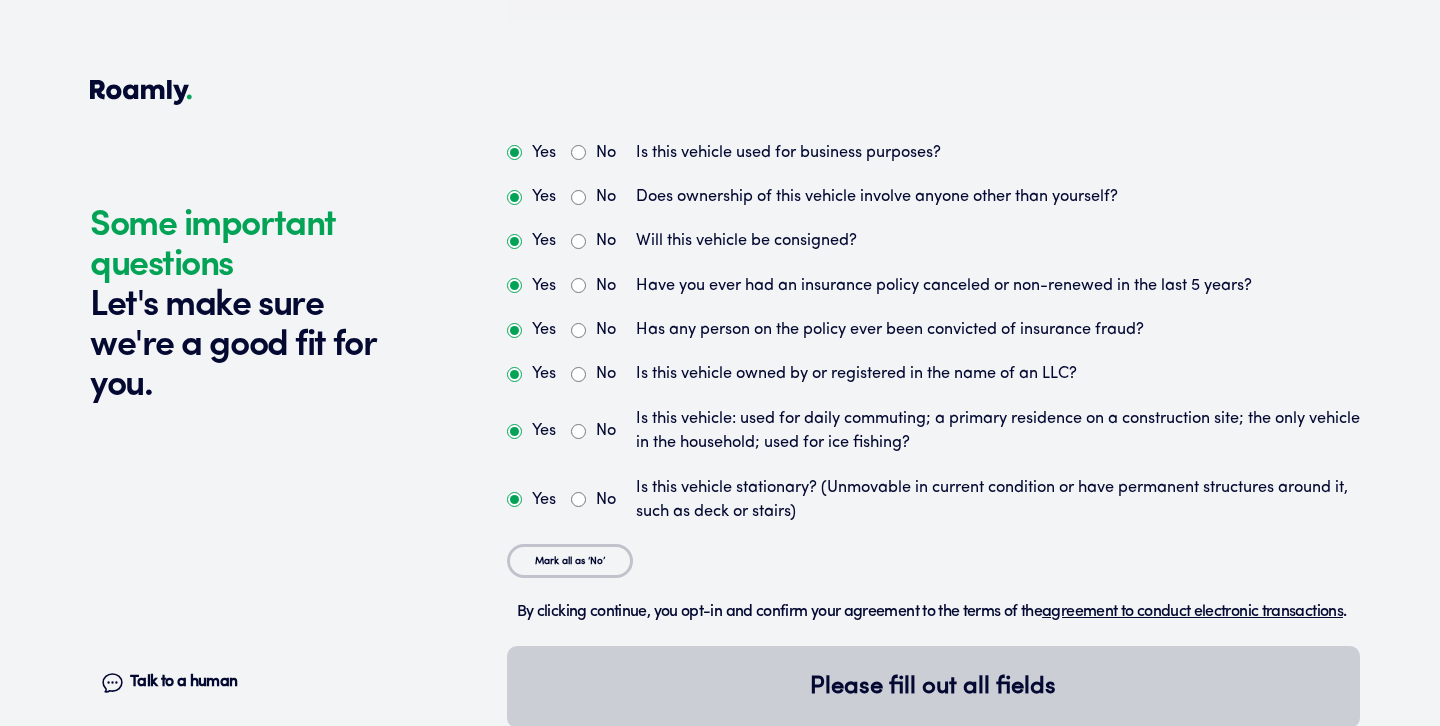 click on "No" at bounding box center [578, 197] 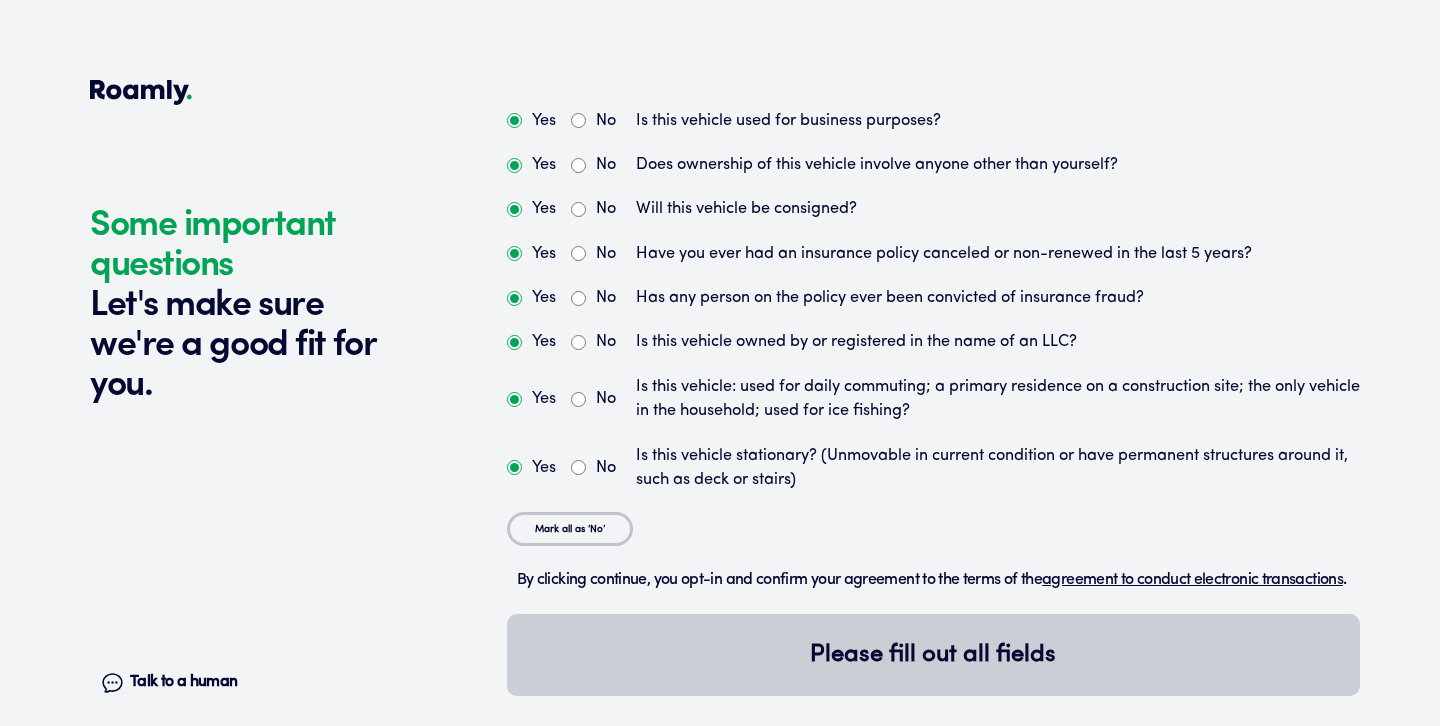 click on "No" at bounding box center [578, 253] 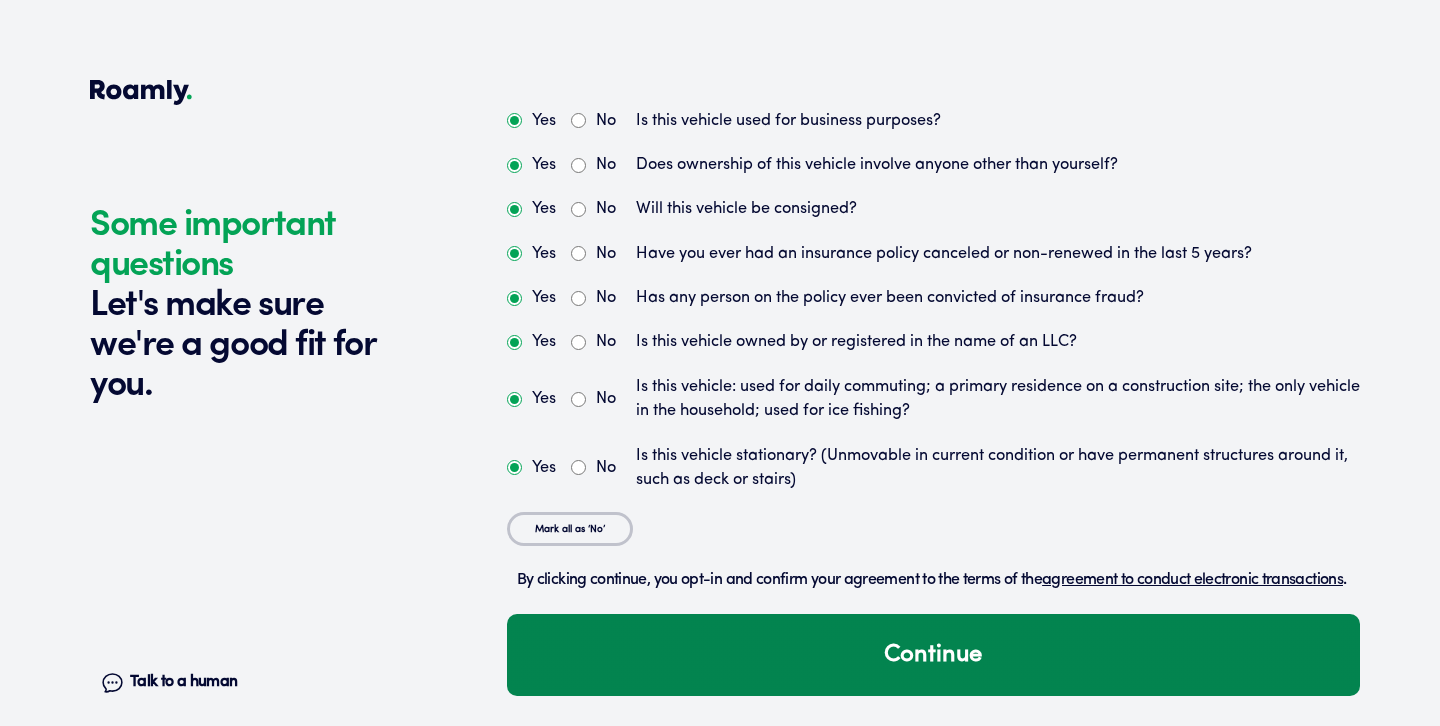 click on "Continue" at bounding box center (933, 655) 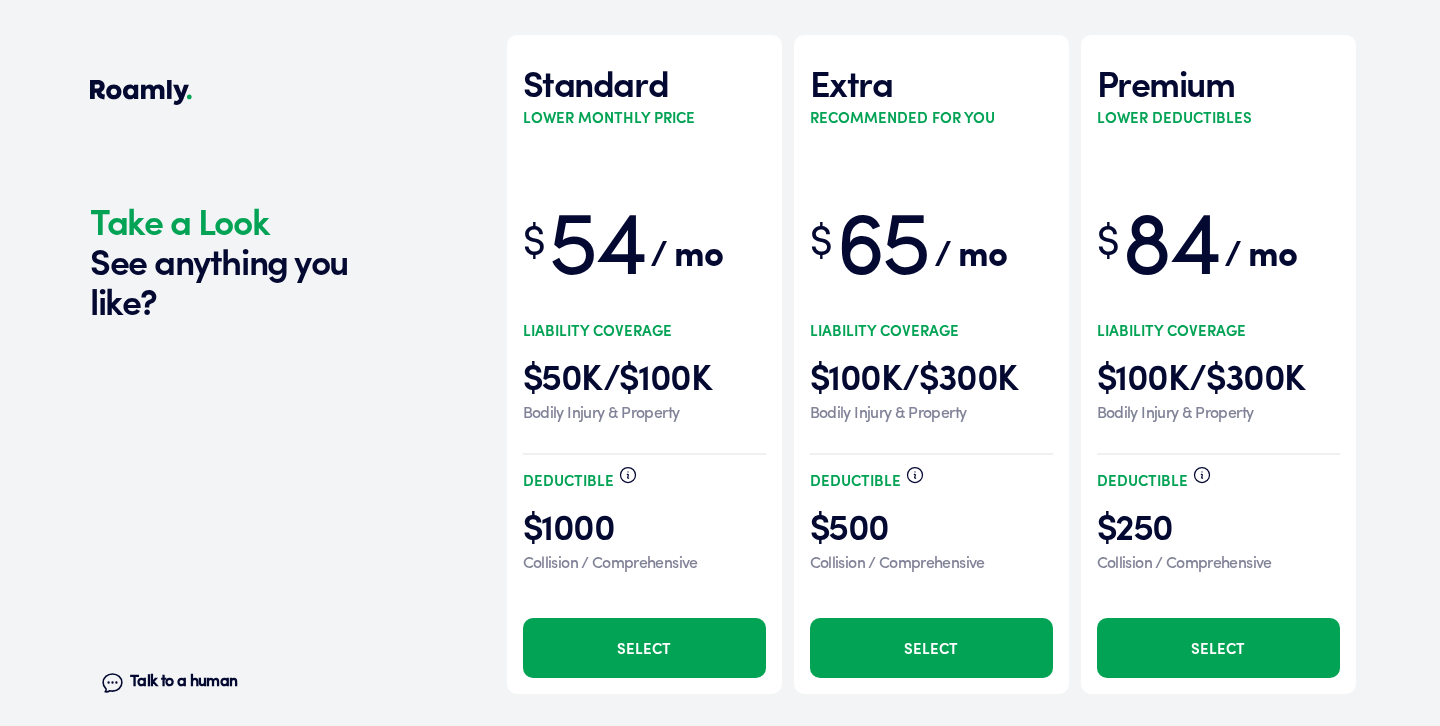 scroll, scrollTop: 5830, scrollLeft: 0, axis: vertical 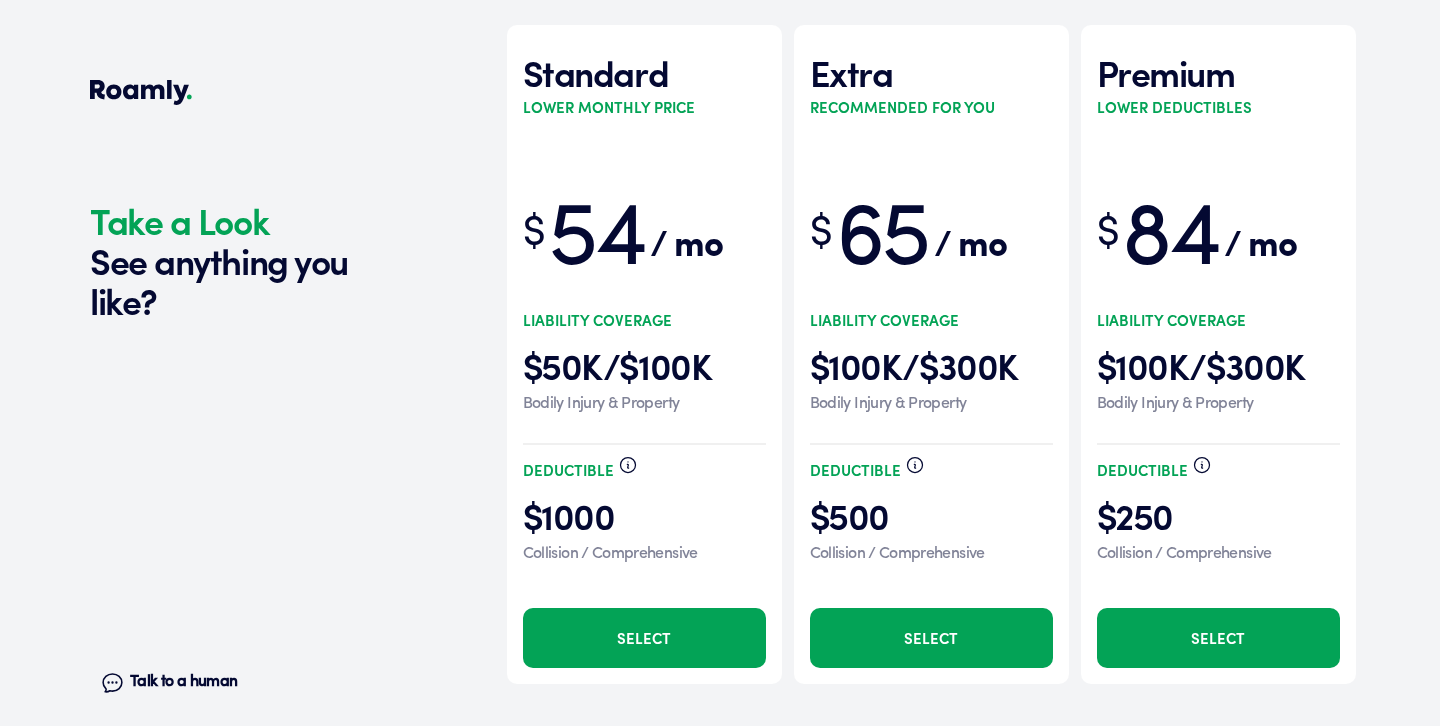click on "Select" at bounding box center (644, 638) 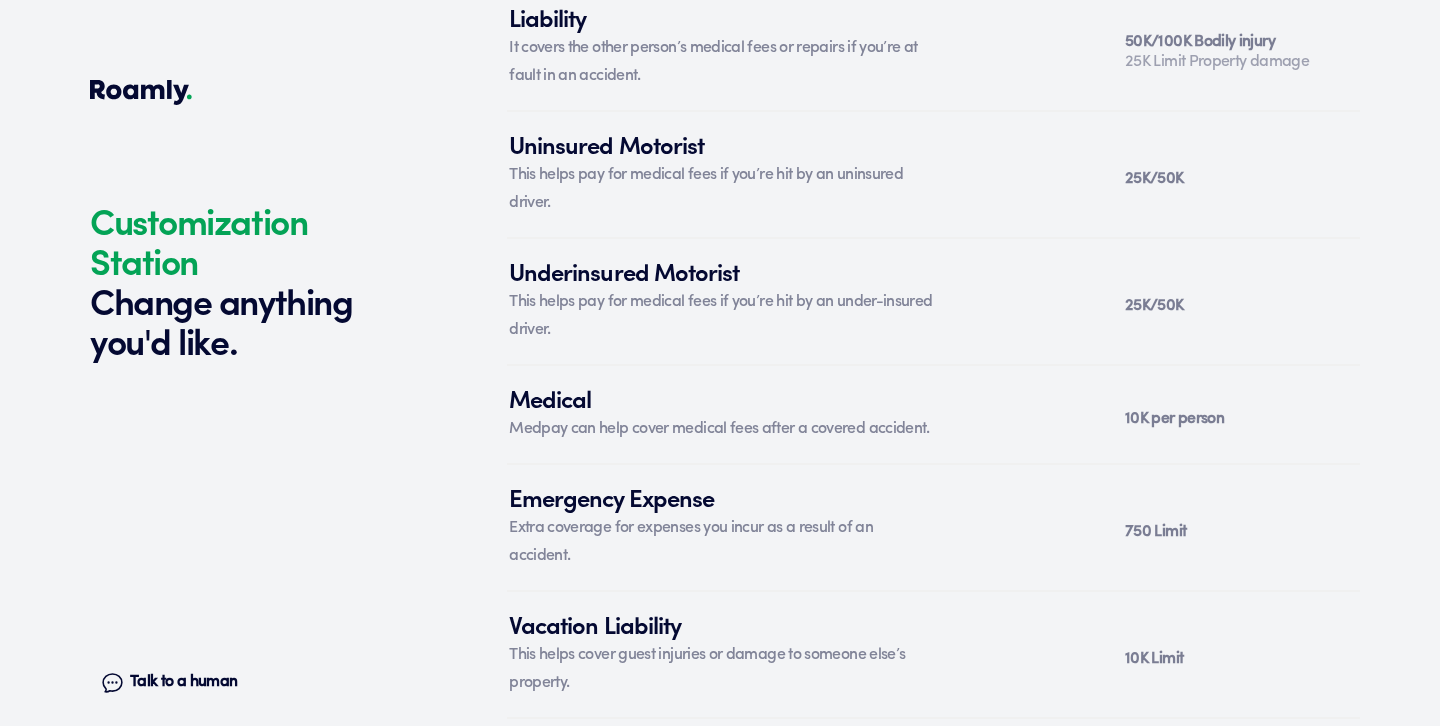 scroll, scrollTop: 7420, scrollLeft: 0, axis: vertical 